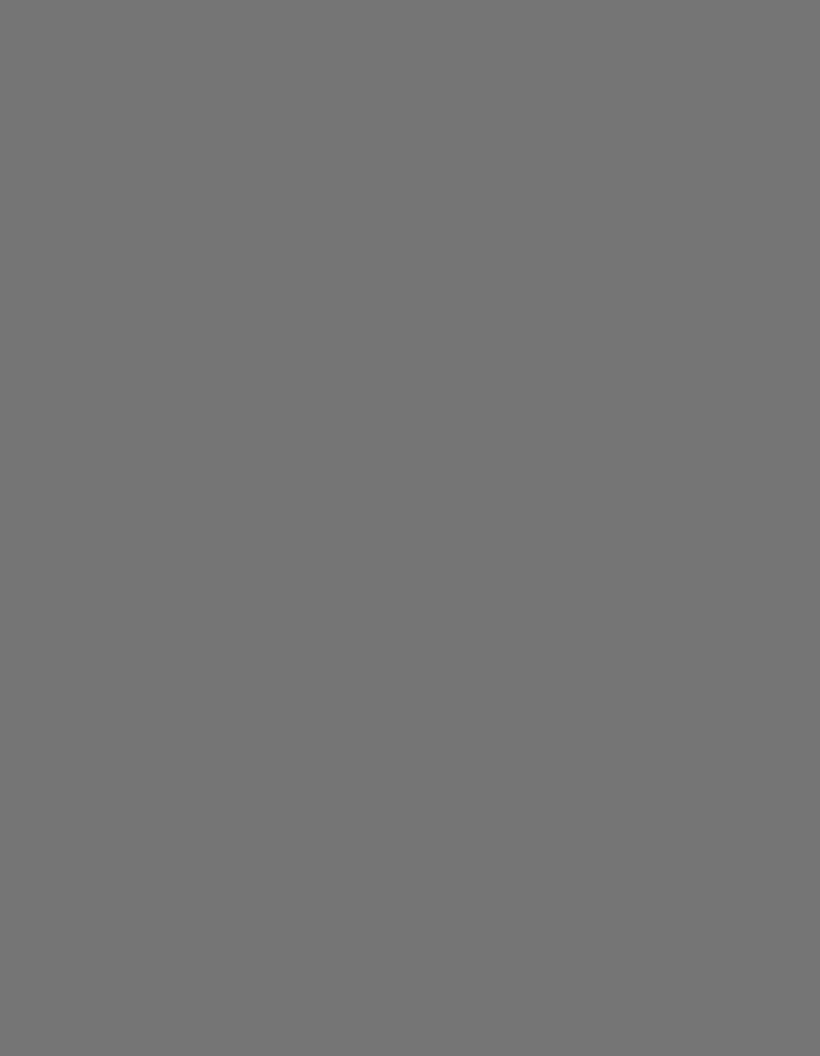 scroll, scrollTop: 0, scrollLeft: 0, axis: both 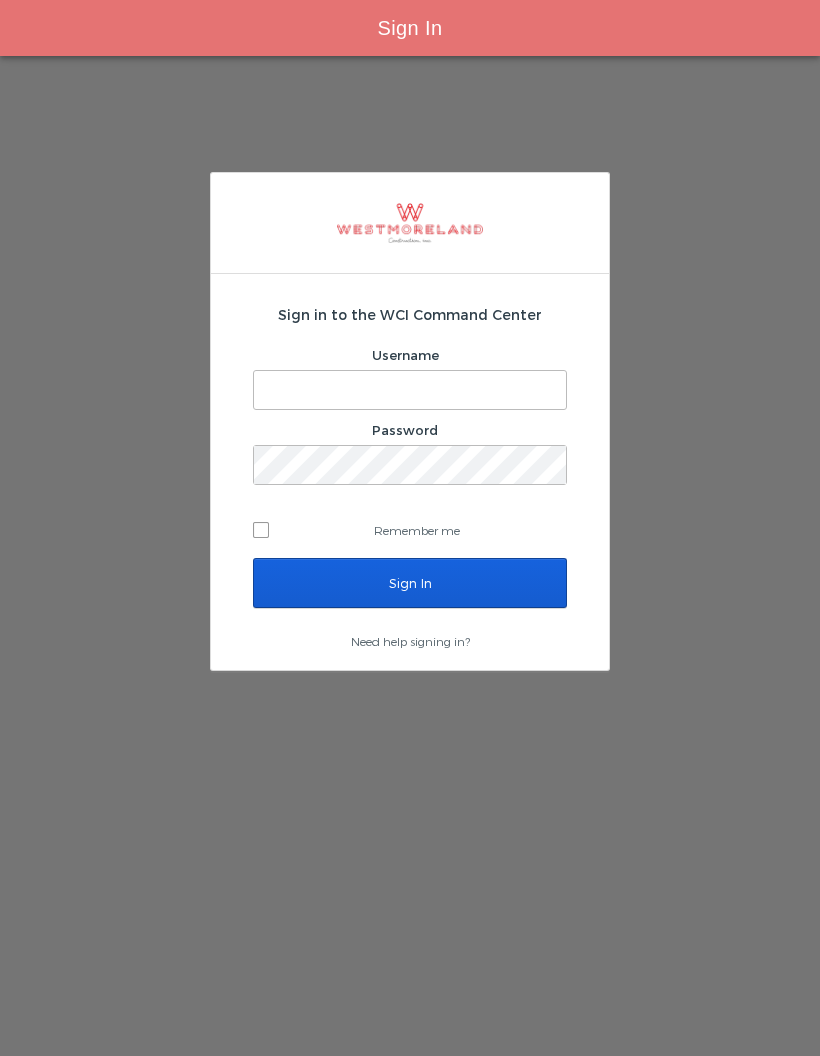 type on "[EMAIL_ADDRESS][PERSON_NAME][DOMAIN_NAME]" 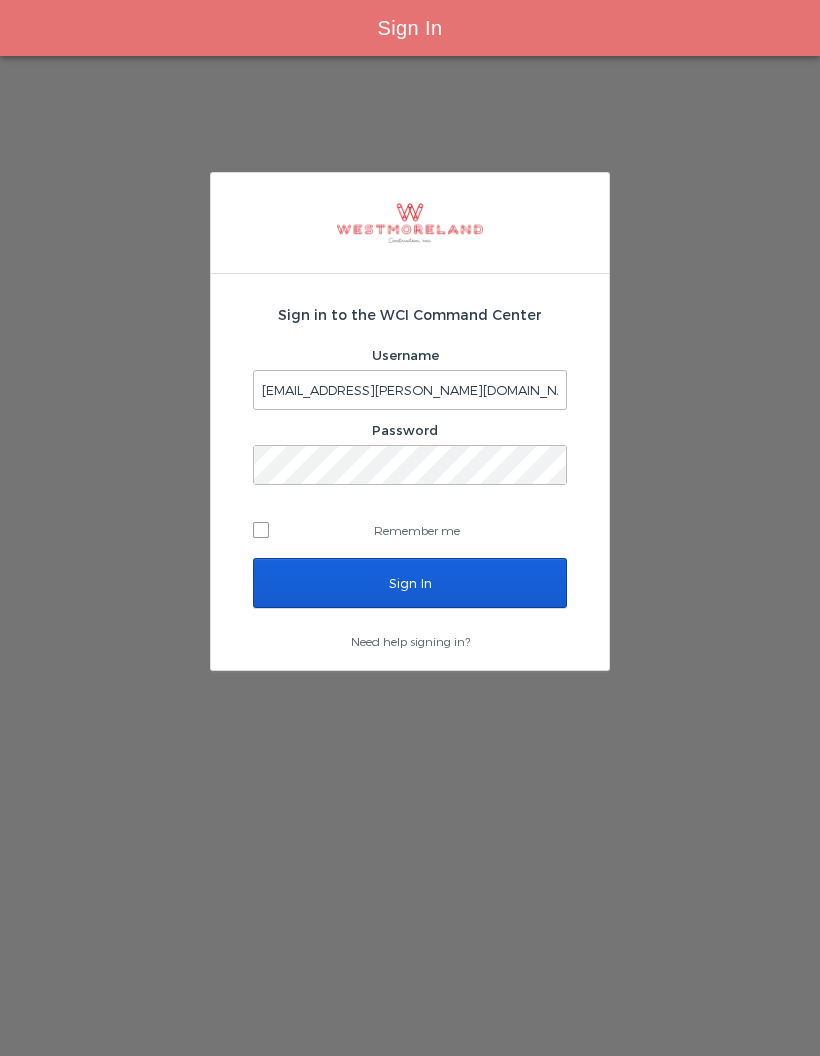click on "Sign In" at bounding box center (410, 583) 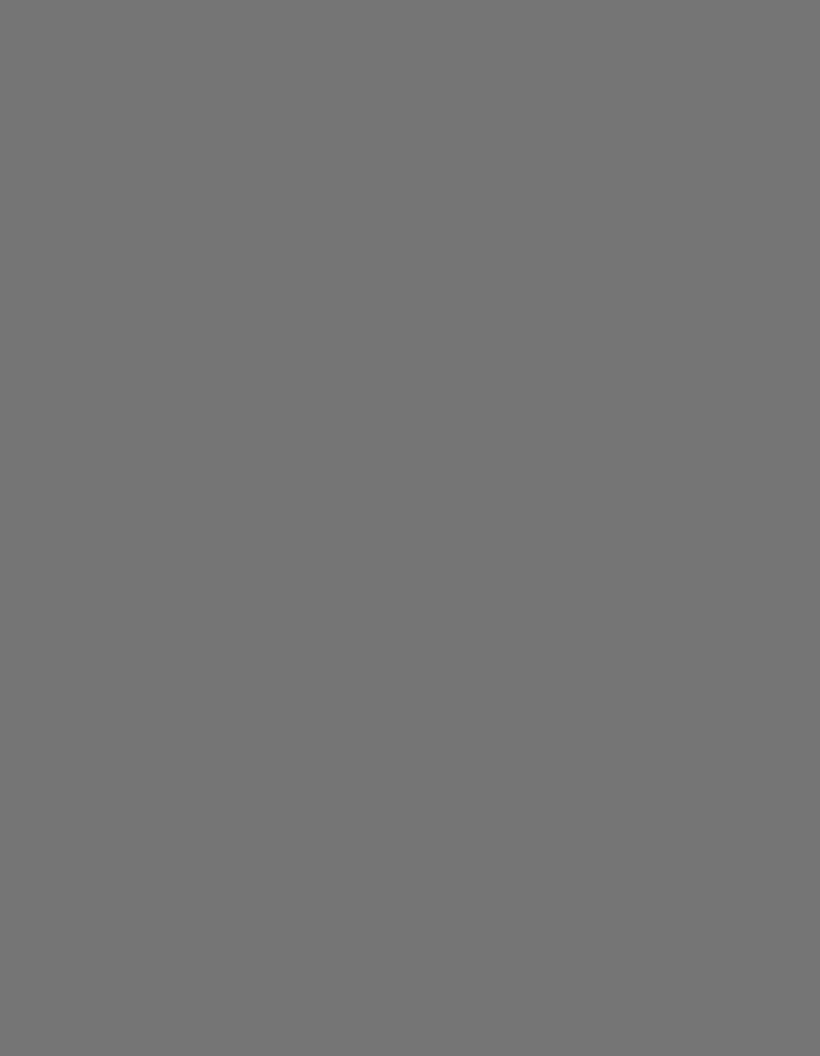 scroll, scrollTop: 0, scrollLeft: 0, axis: both 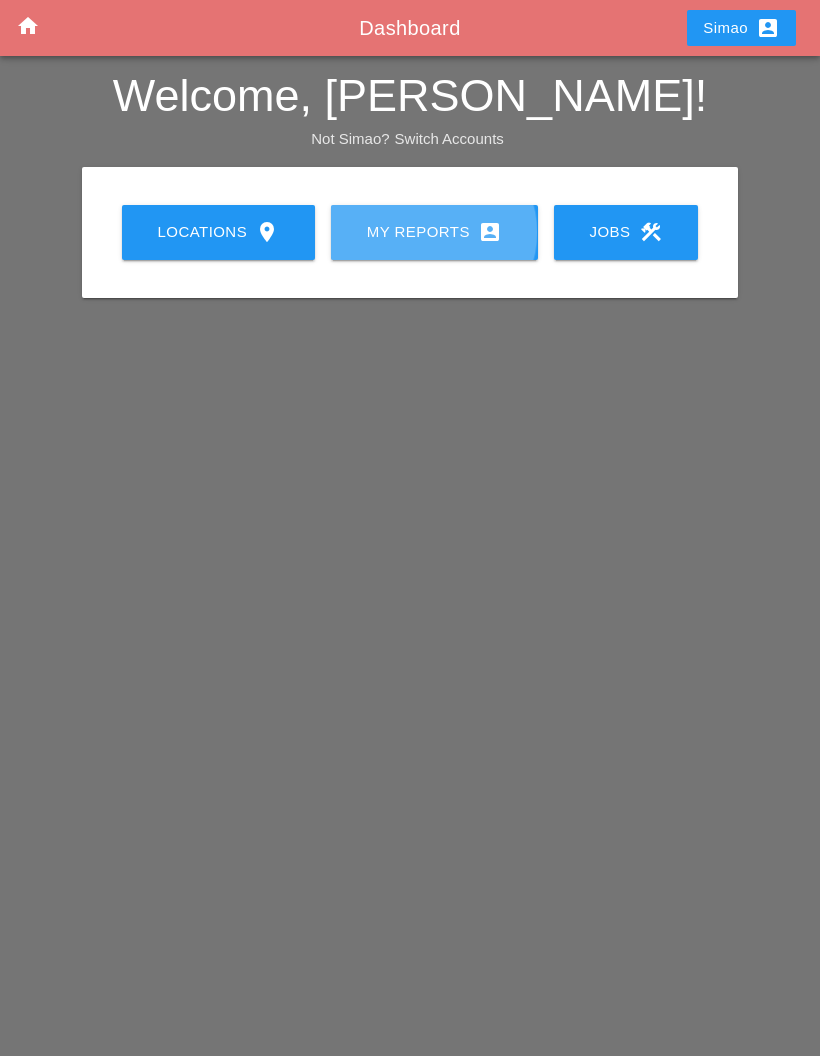 click on "My Reports account_box" at bounding box center [434, 232] 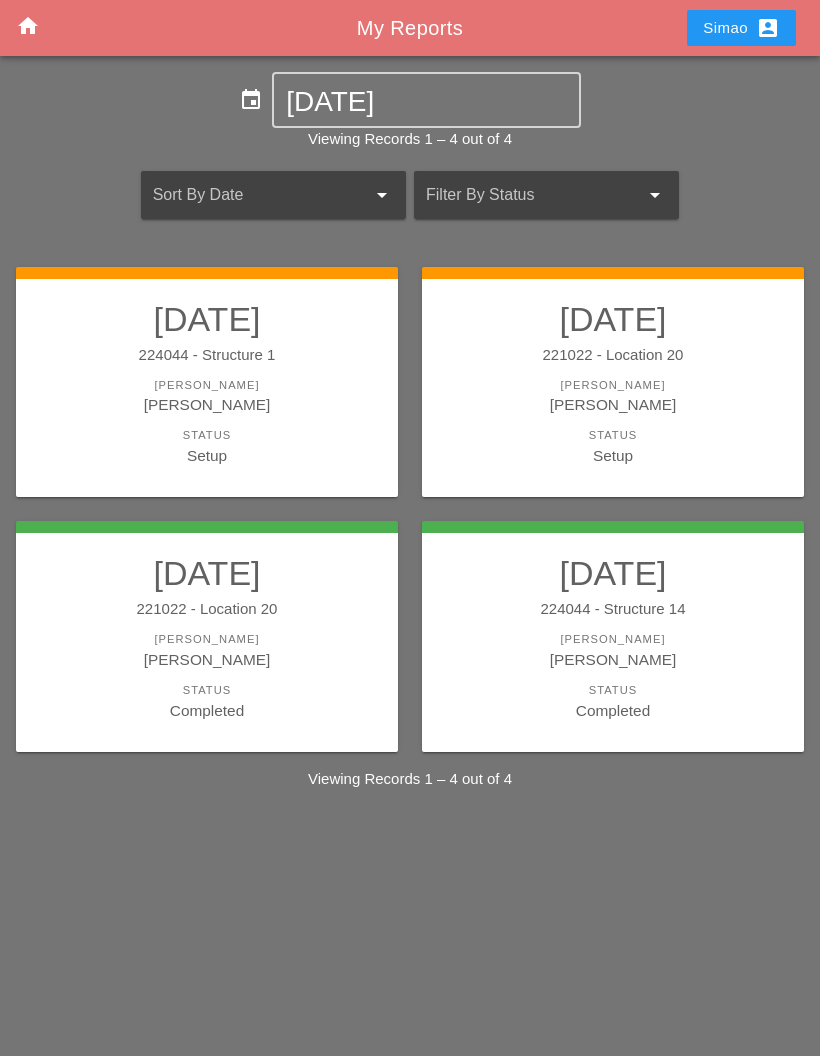 click on "[DATE]" at bounding box center (207, 319) 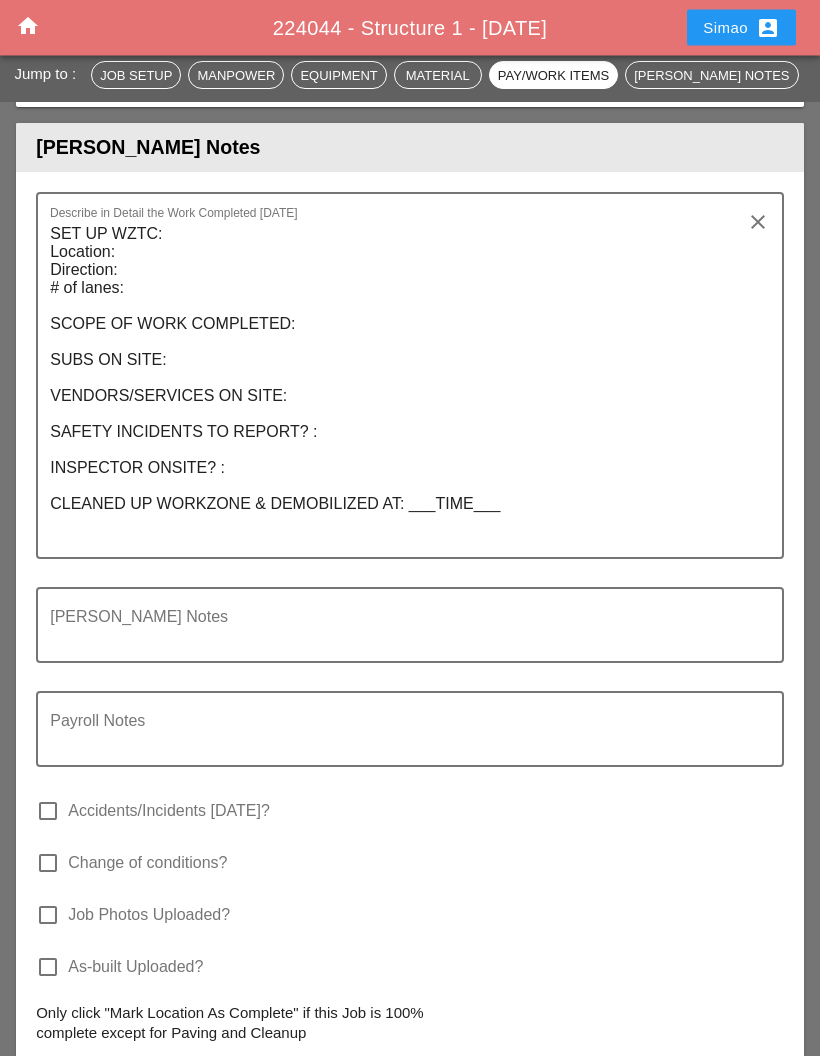 scroll, scrollTop: 4391, scrollLeft: 0, axis: vertical 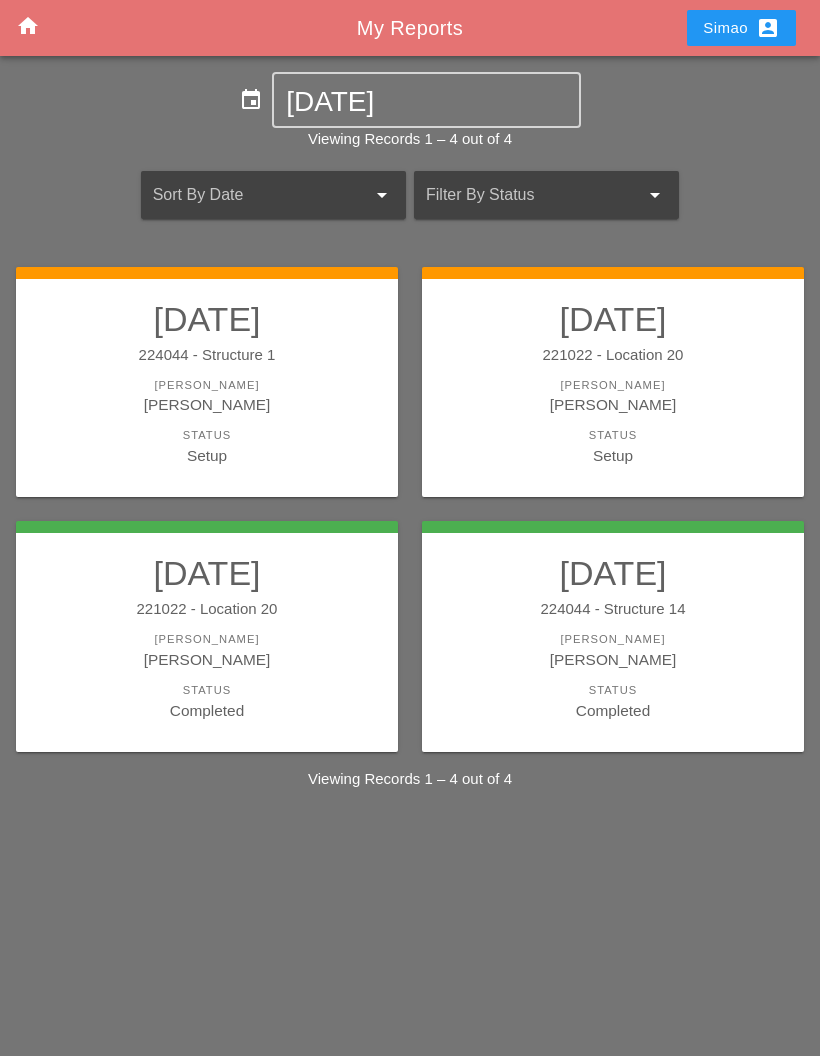 click on "[PERSON_NAME]" at bounding box center [613, 404] 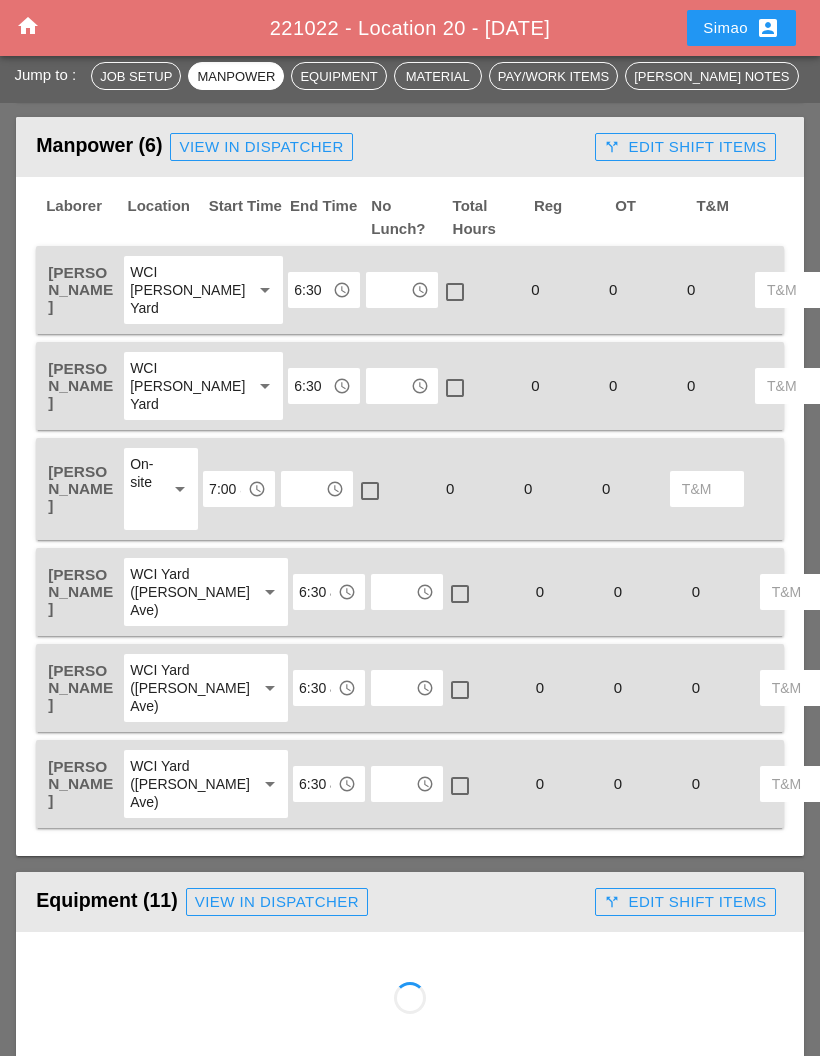 scroll, scrollTop: 1084, scrollLeft: 0, axis: vertical 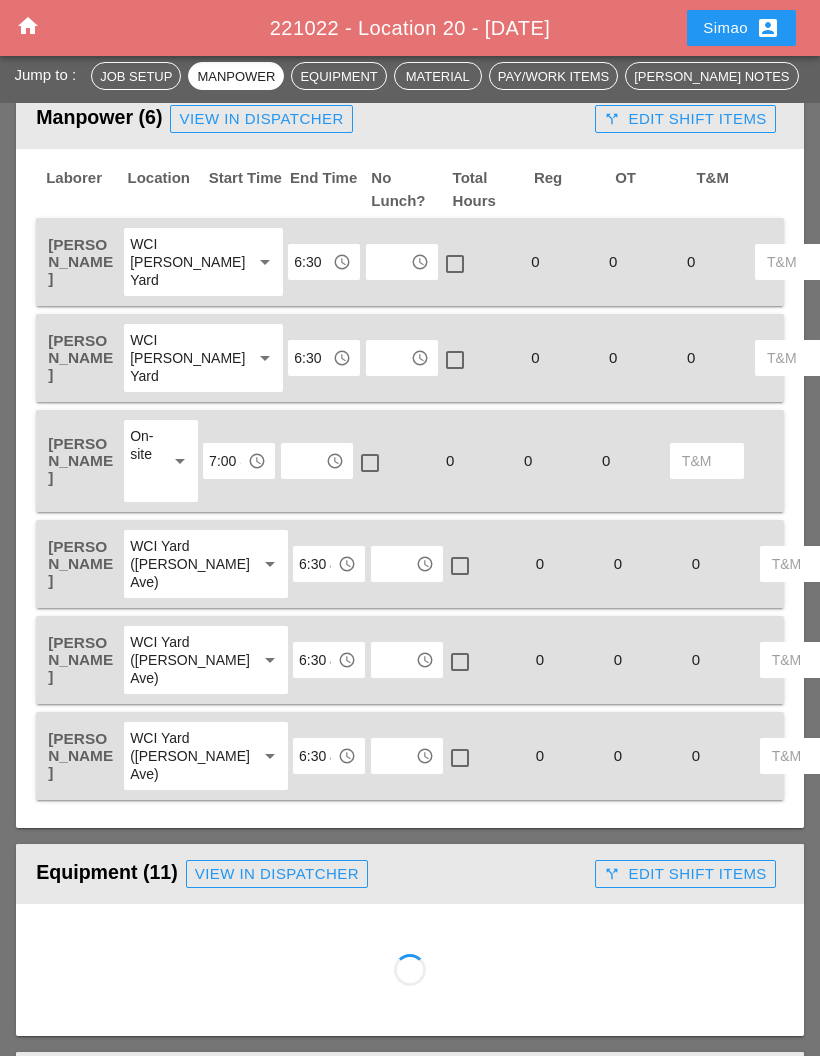 click at bounding box center [388, 262] 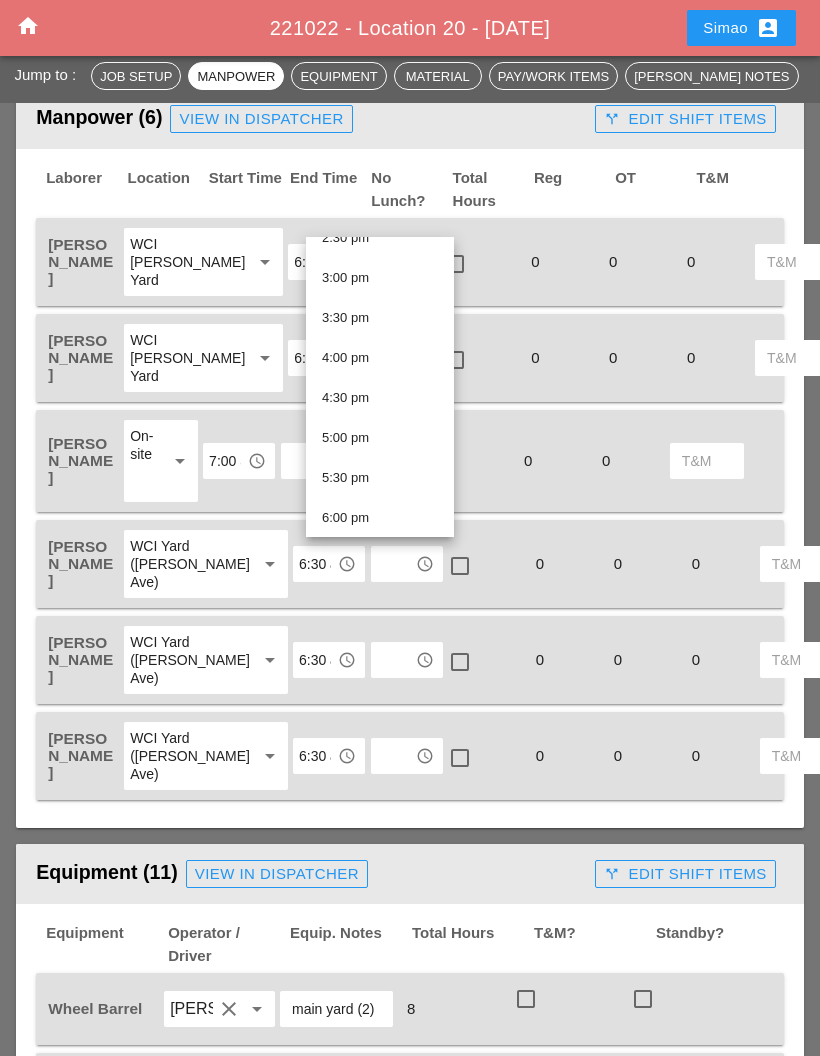 scroll, scrollTop: 1176, scrollLeft: 0, axis: vertical 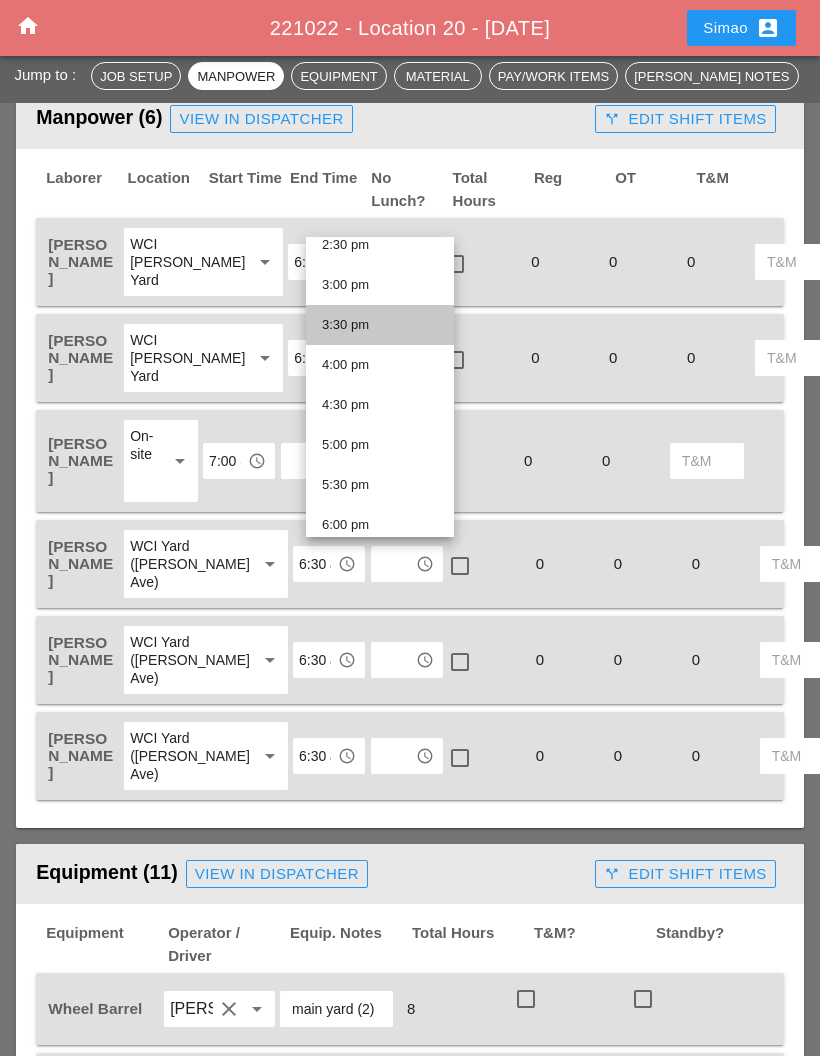 click on "3:30 pm" at bounding box center (380, 325) 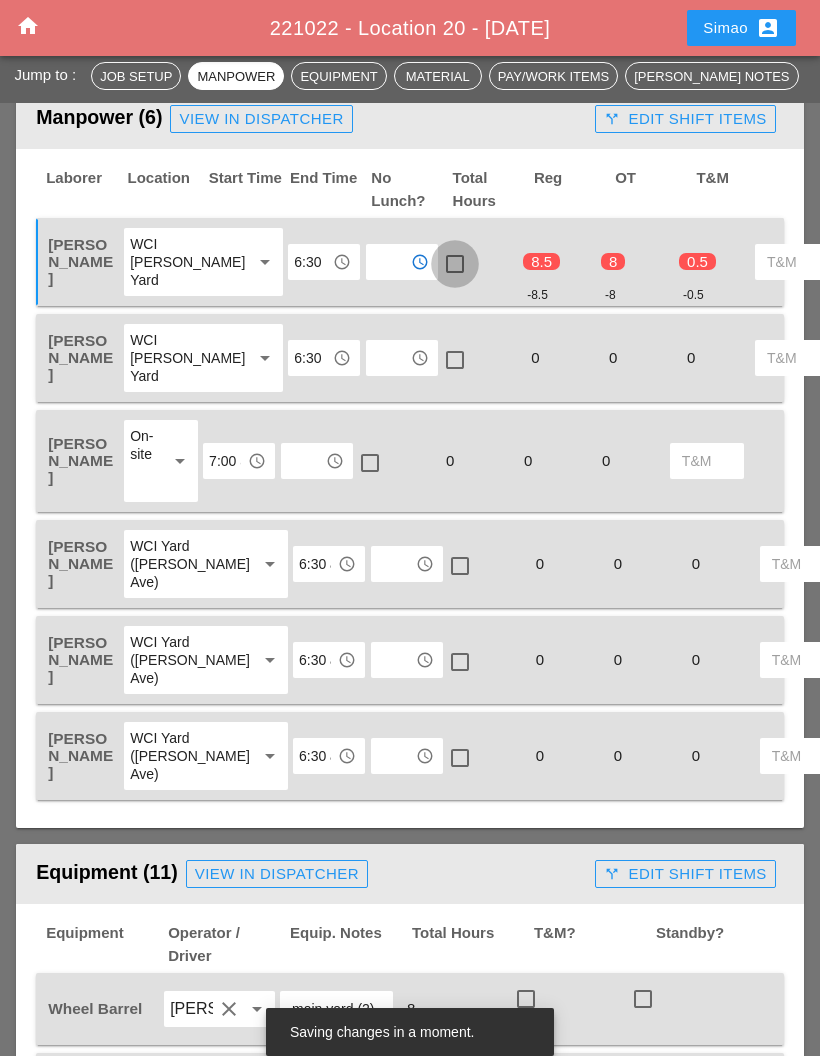 click at bounding box center [455, 264] 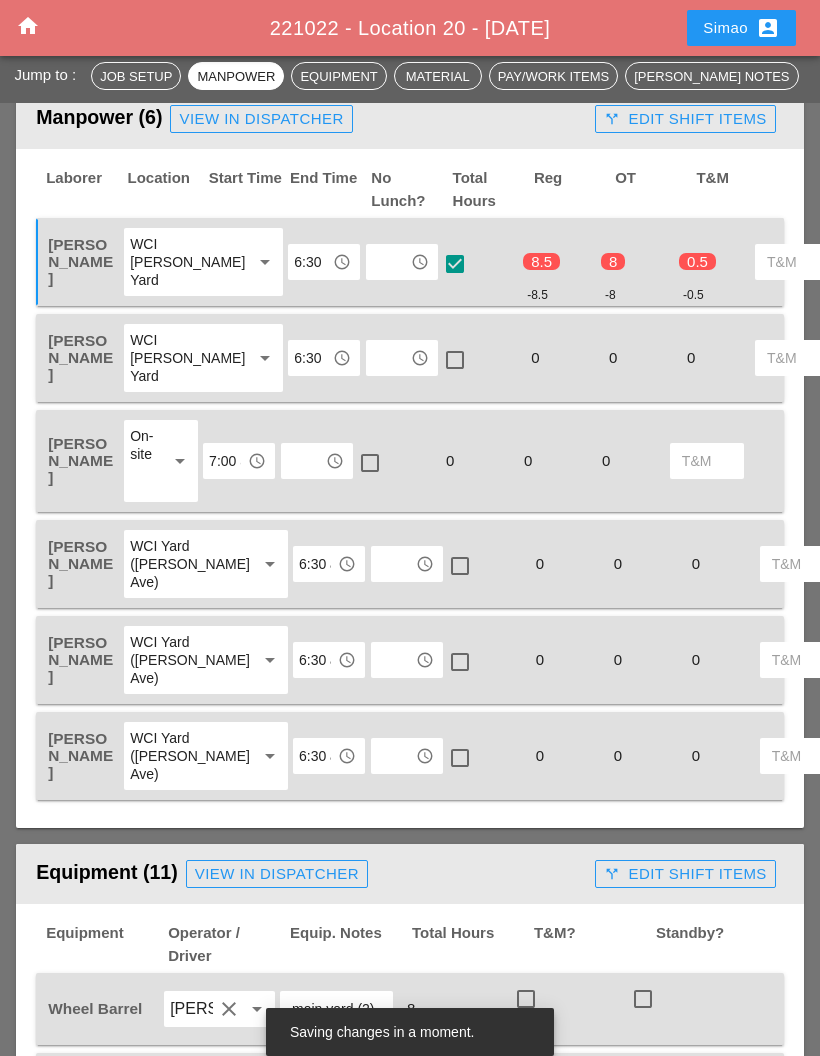 click at bounding box center [388, 358] 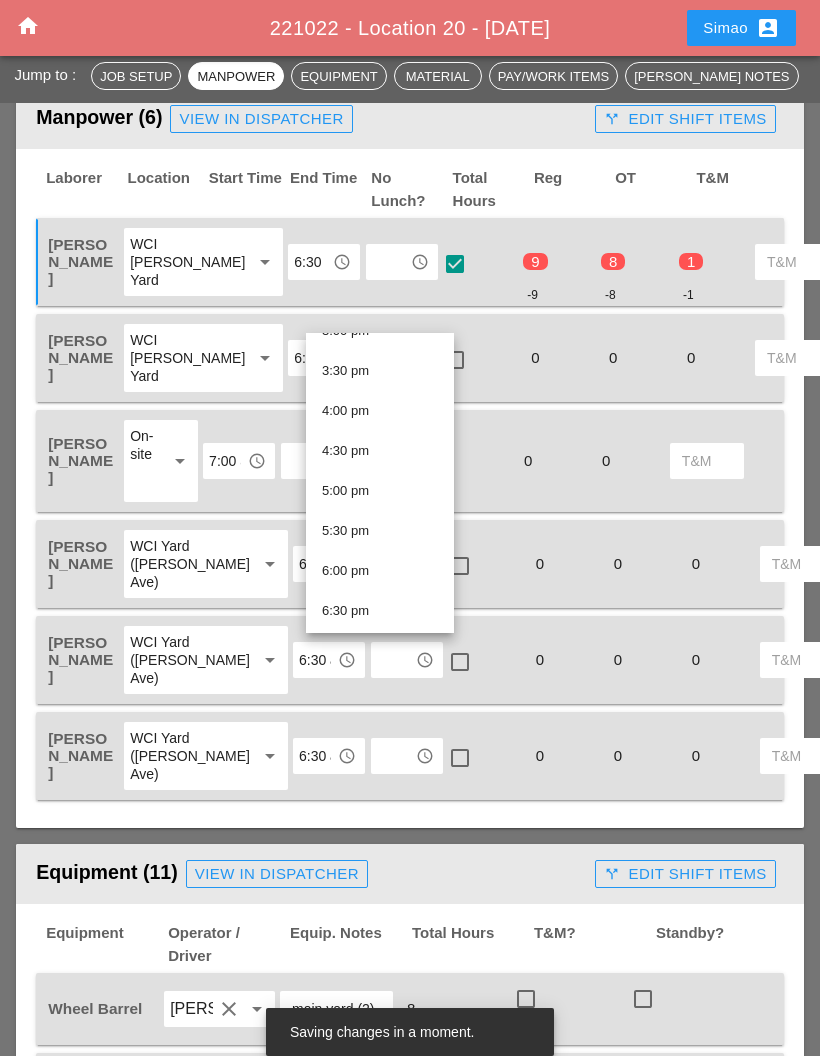 scroll, scrollTop: 1211, scrollLeft: 0, axis: vertical 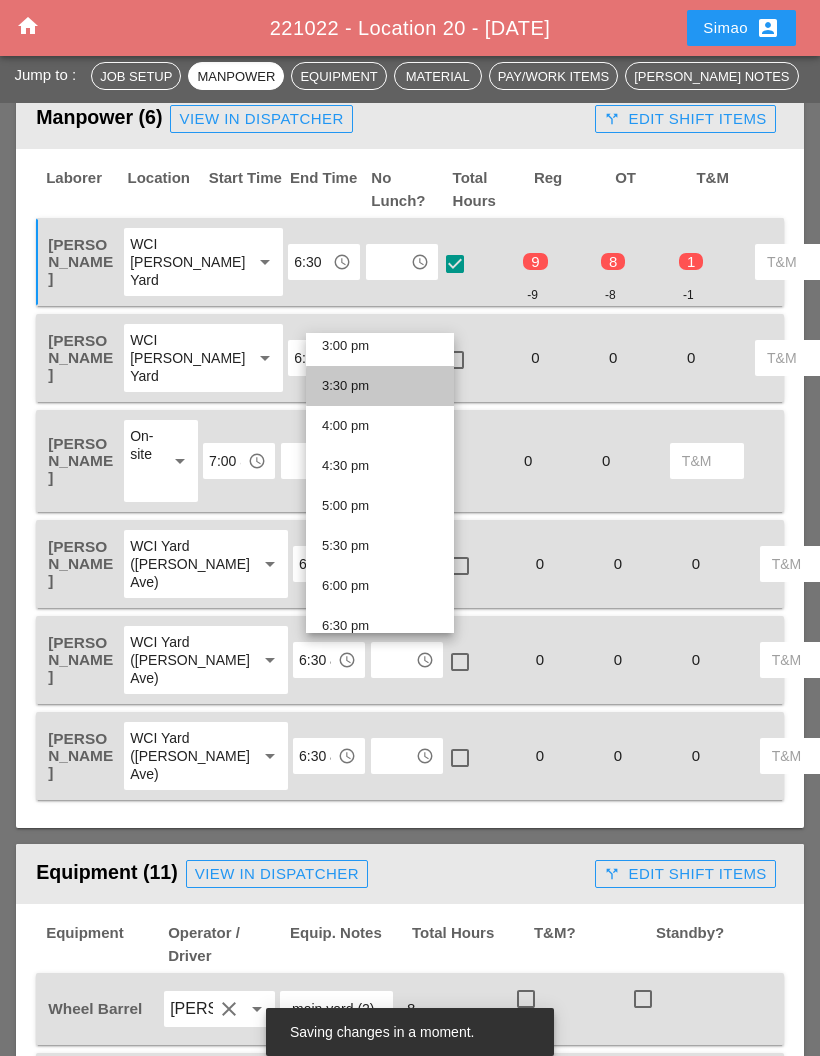 click on "3:30 pm" at bounding box center (380, 386) 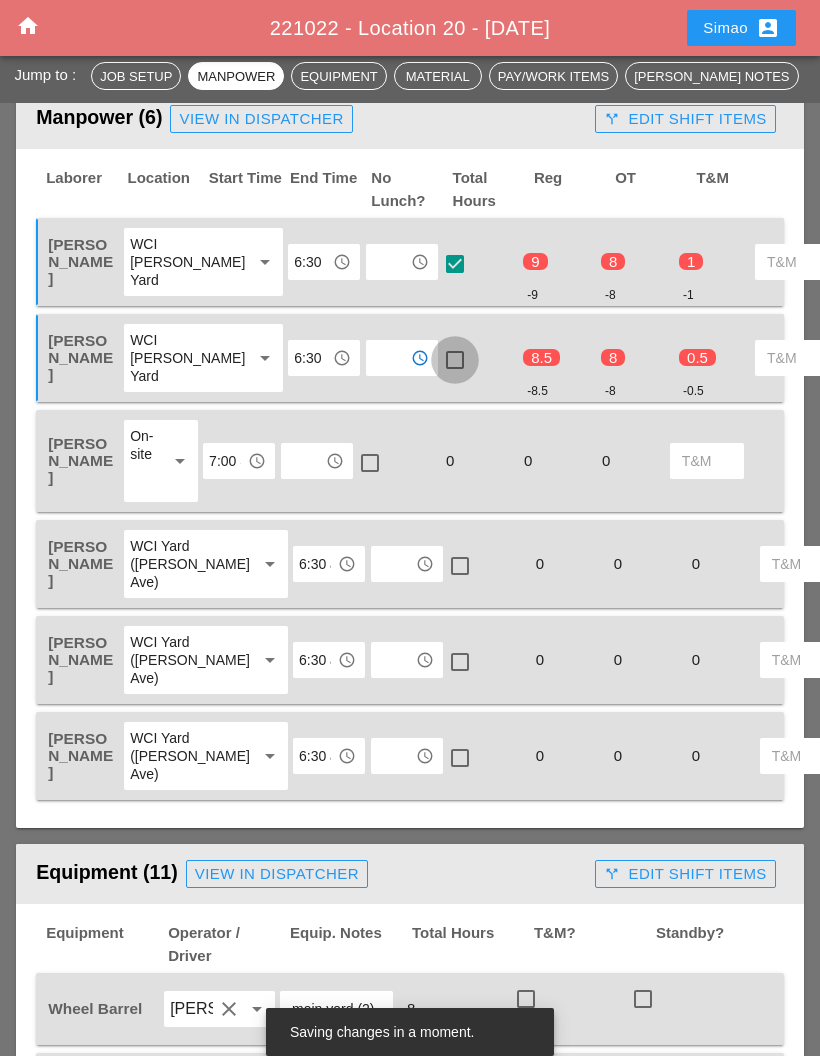click at bounding box center (455, 360) 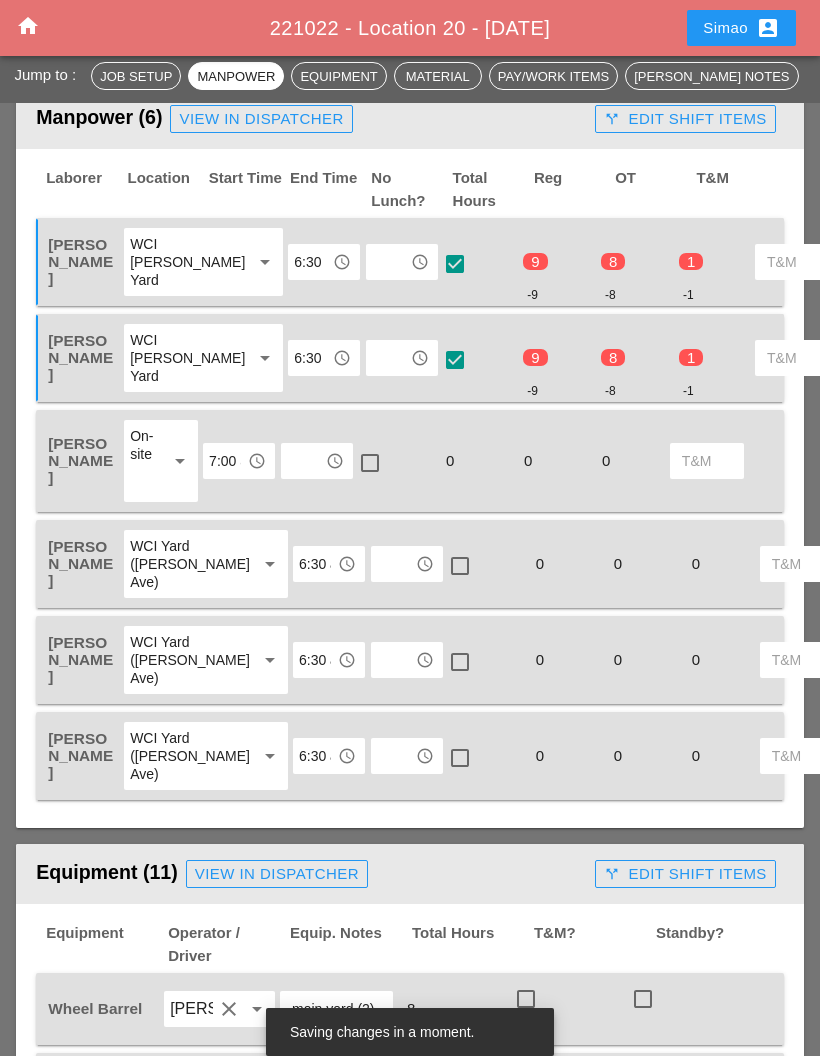 click at bounding box center (303, 461) 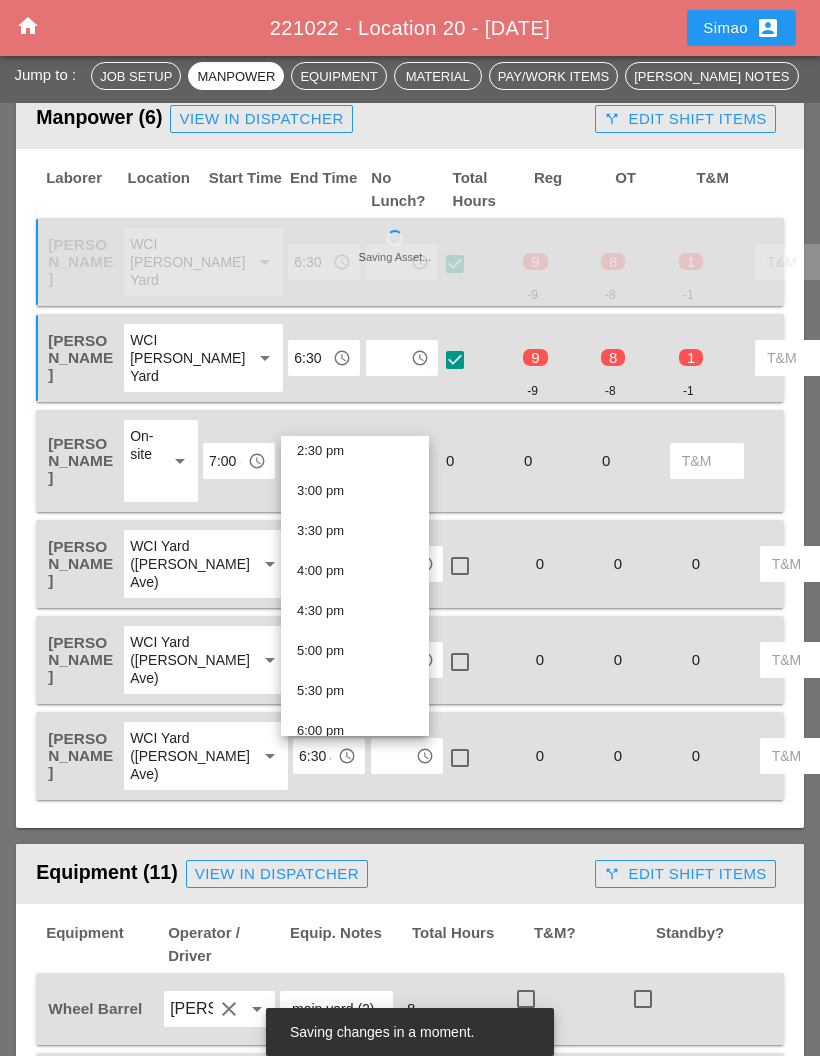scroll, scrollTop: 1176, scrollLeft: 0, axis: vertical 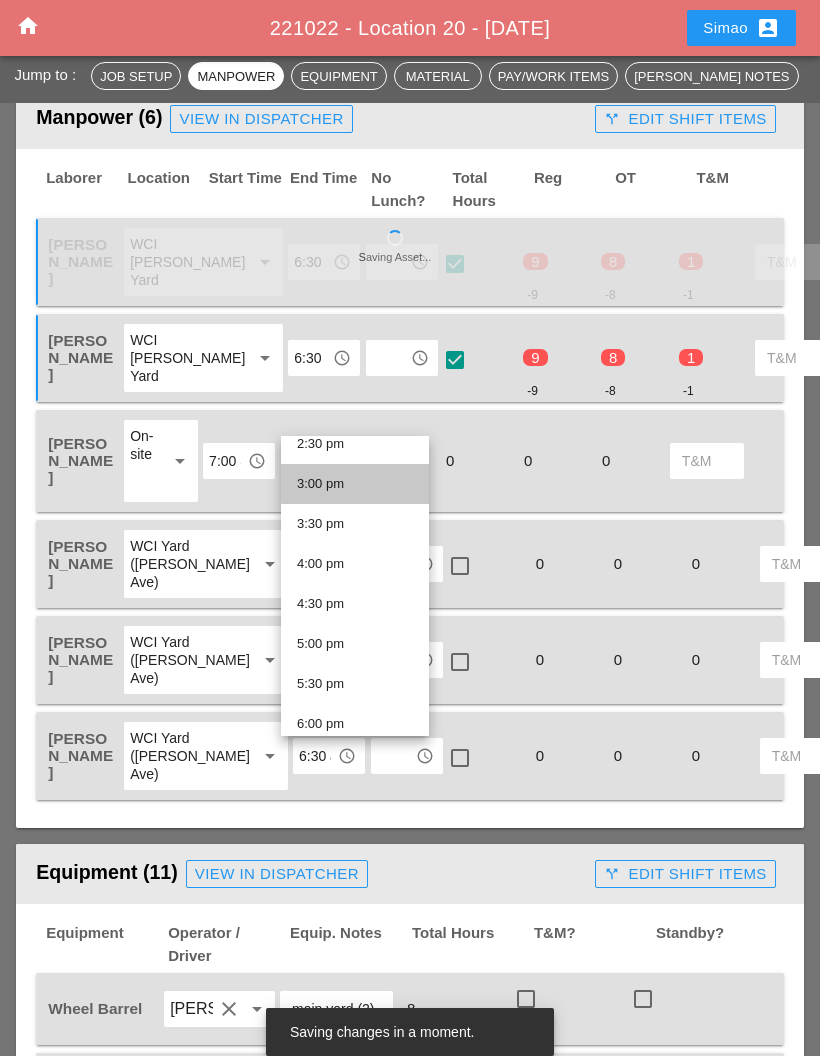 click on "3:00 pm" at bounding box center [355, 484] 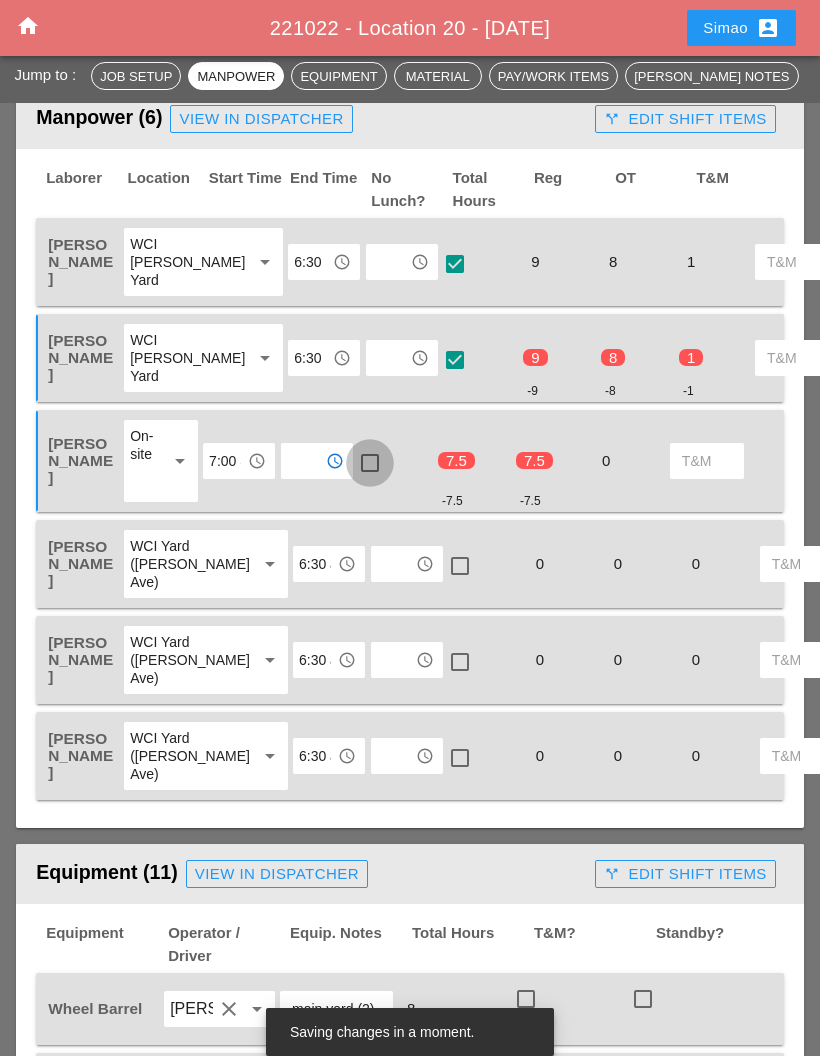 click at bounding box center [370, 463] 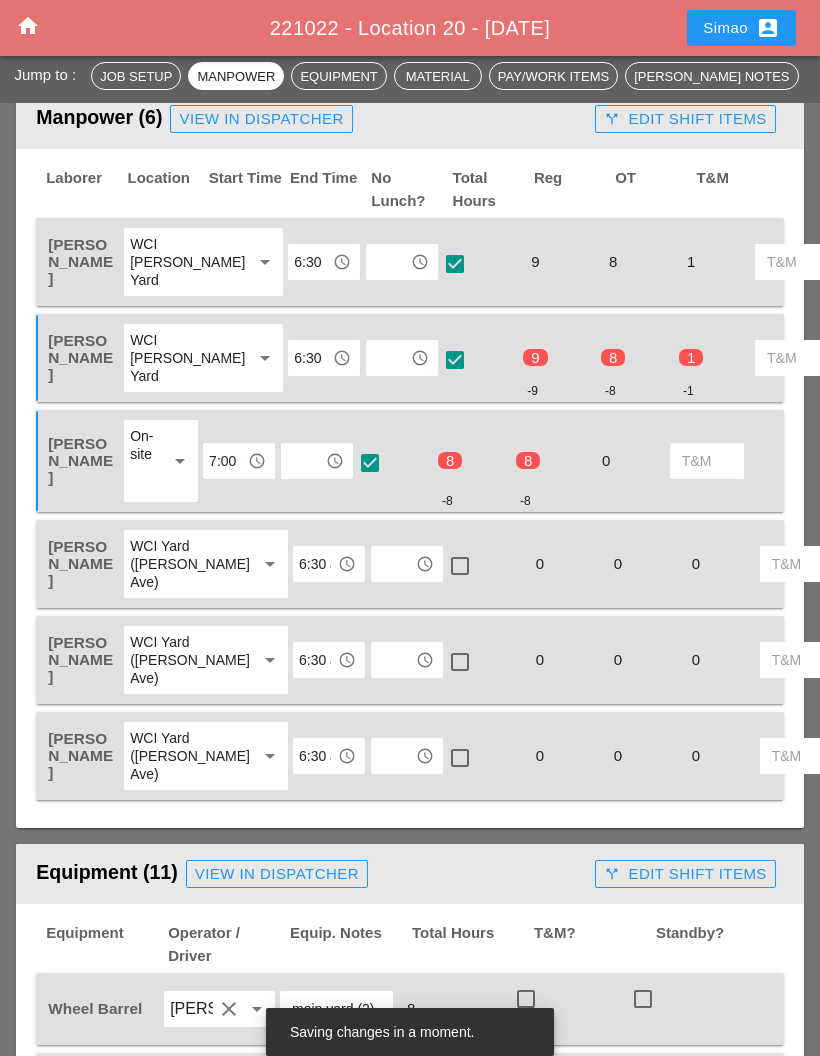 click at bounding box center (393, 564) 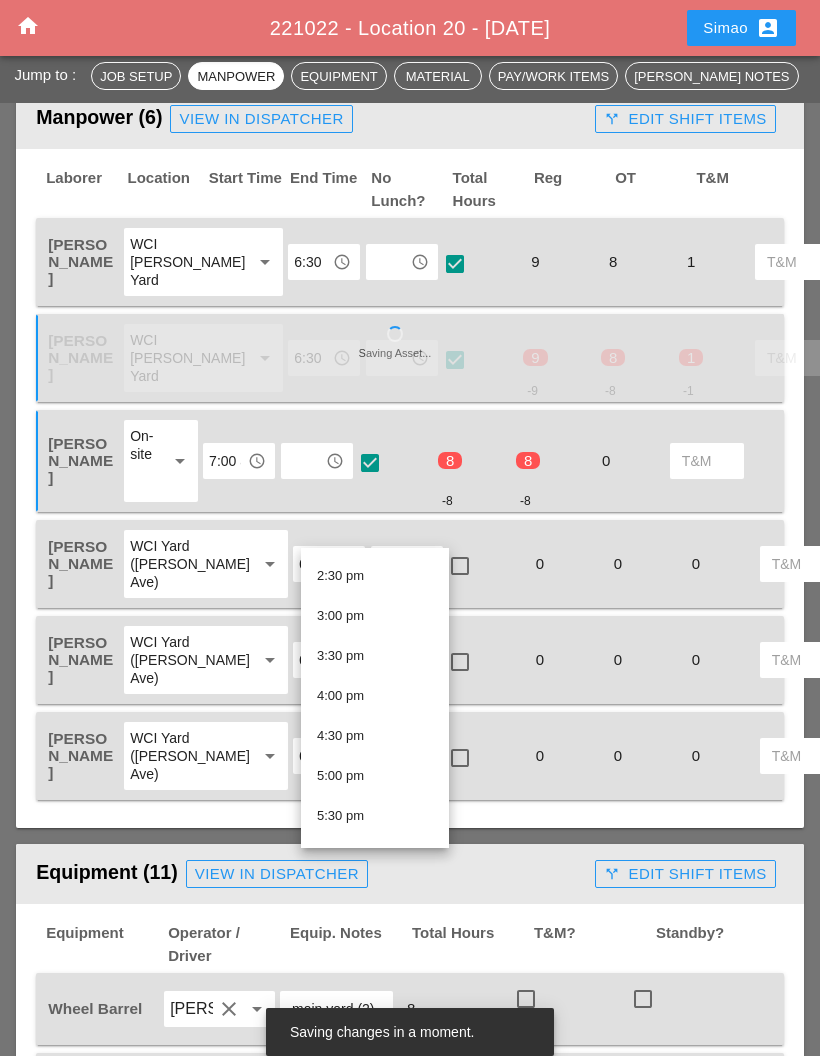 scroll, scrollTop: 1161, scrollLeft: 0, axis: vertical 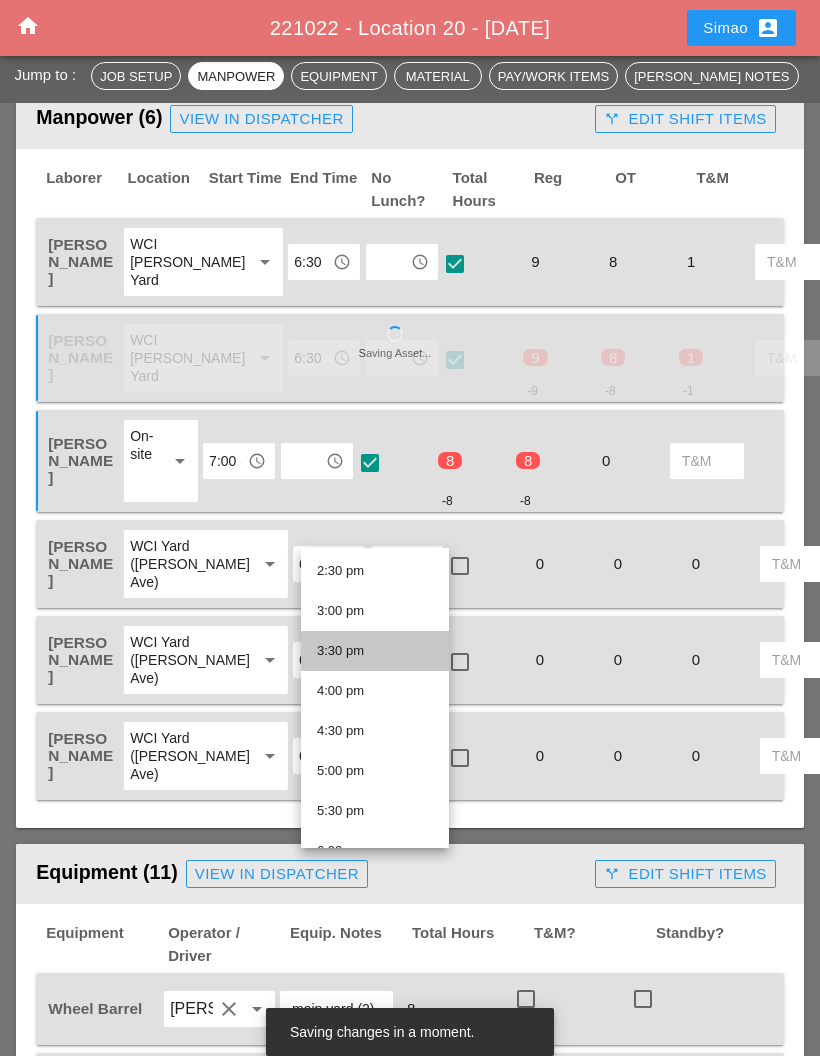 click on "3:30 pm" at bounding box center [375, 651] 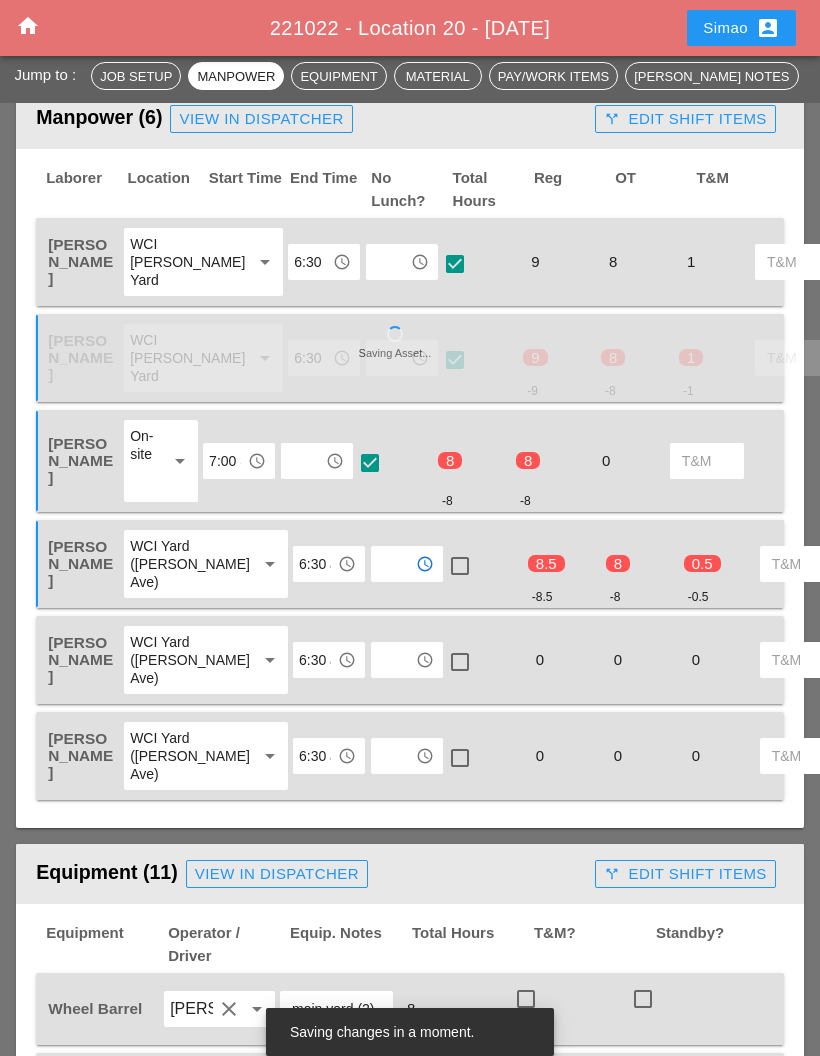 click at bounding box center (460, 566) 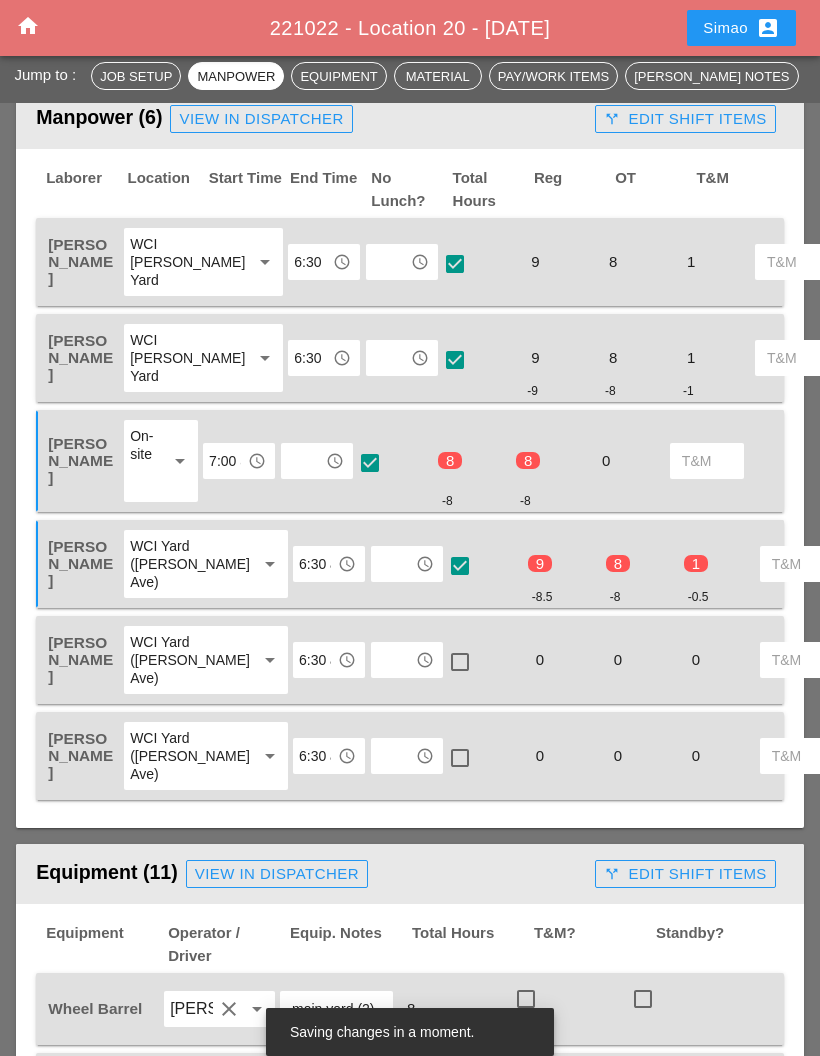 scroll, scrollTop: 1099, scrollLeft: 0, axis: vertical 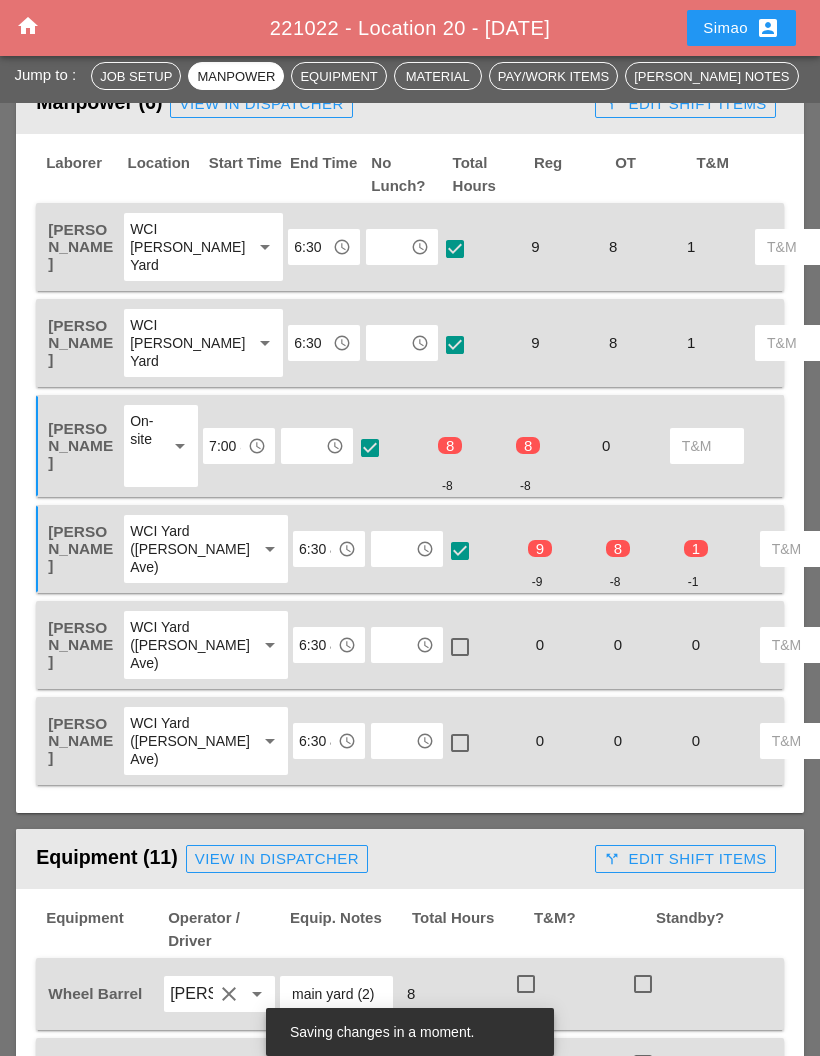 click at bounding box center [393, 645] 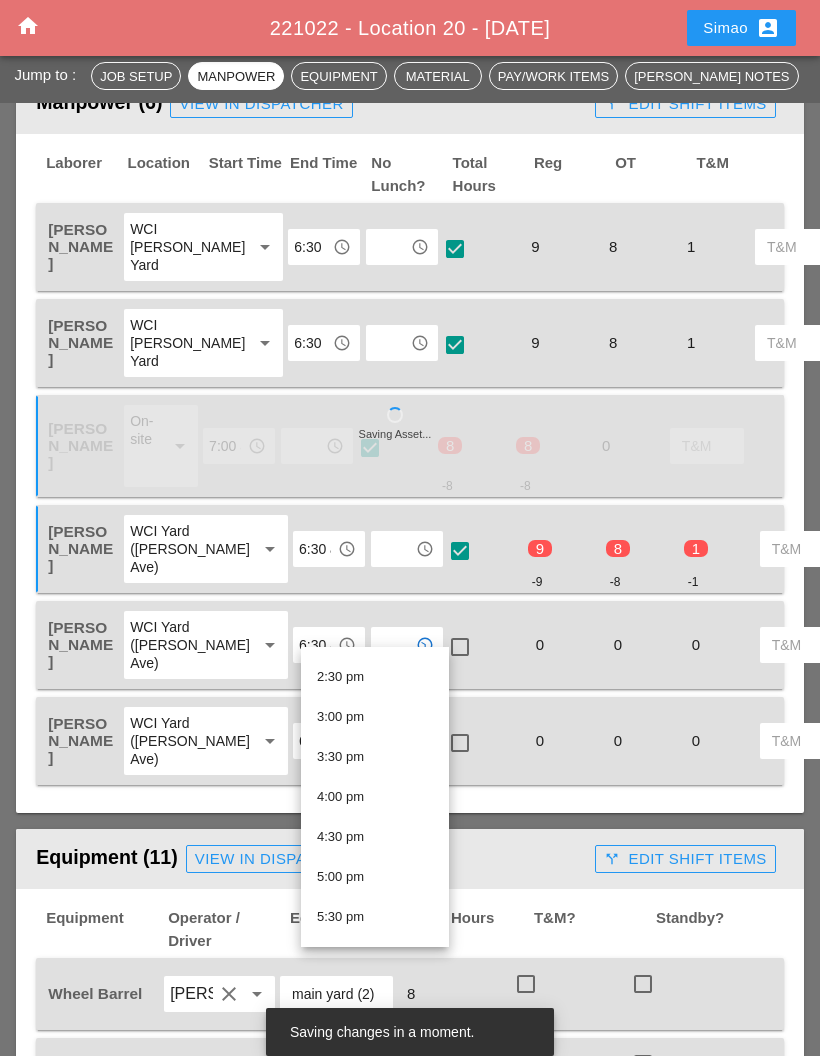 scroll, scrollTop: 1161, scrollLeft: 0, axis: vertical 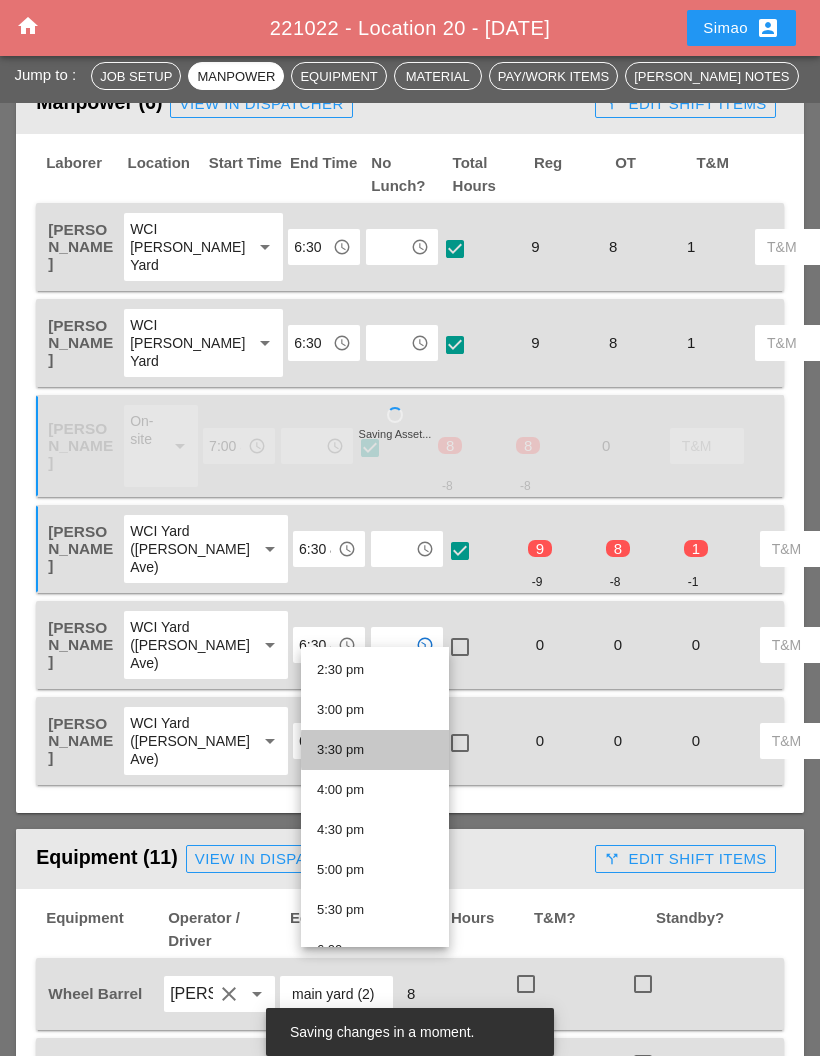 click on "3:30 pm" at bounding box center [375, 750] 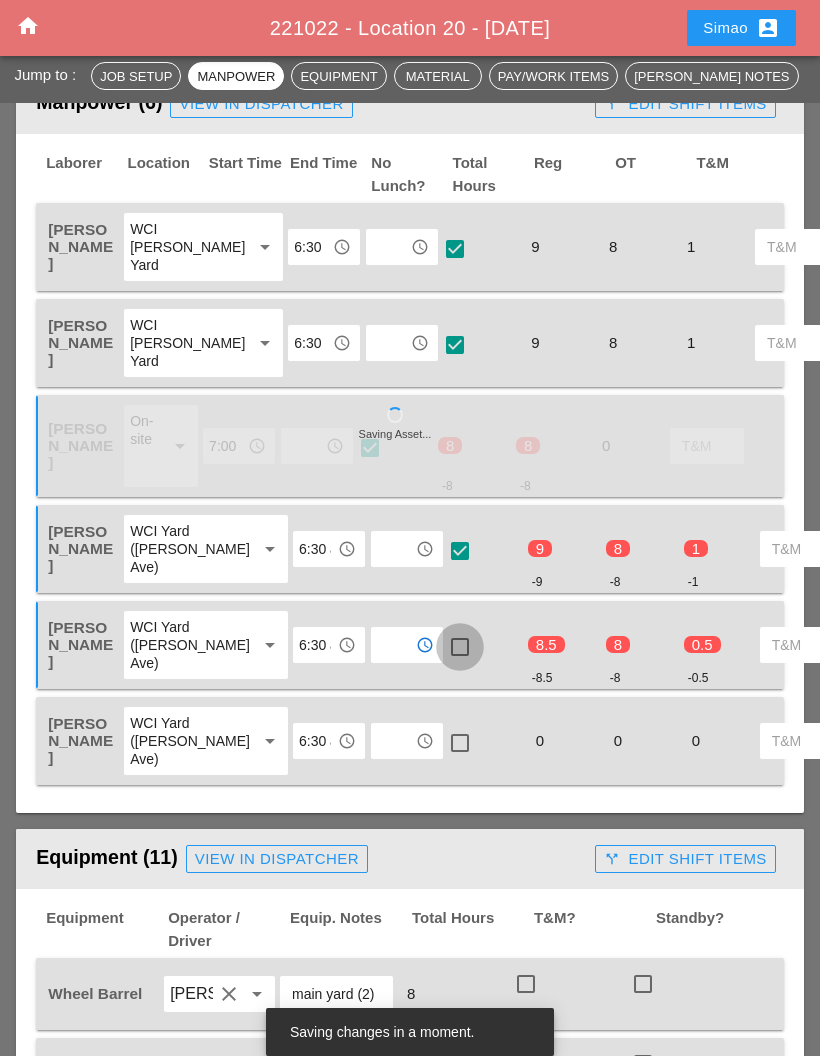 click at bounding box center [460, 647] 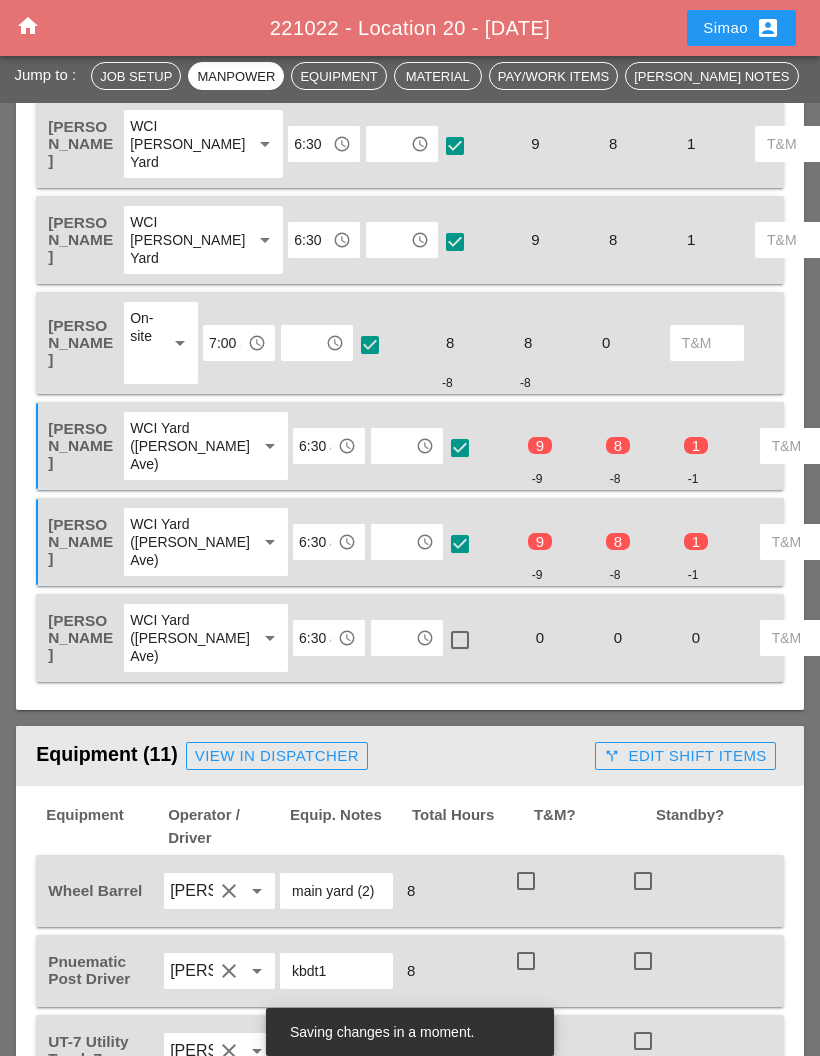 click at bounding box center [393, 638] 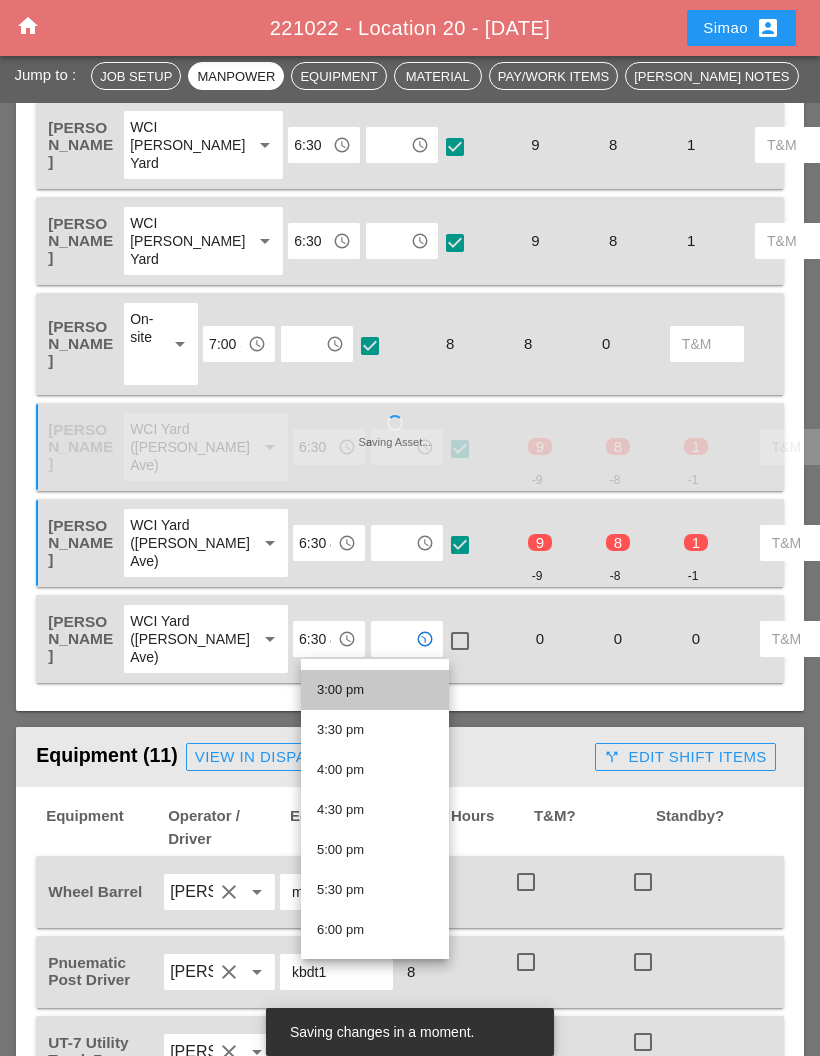 scroll, scrollTop: 1197, scrollLeft: 0, axis: vertical 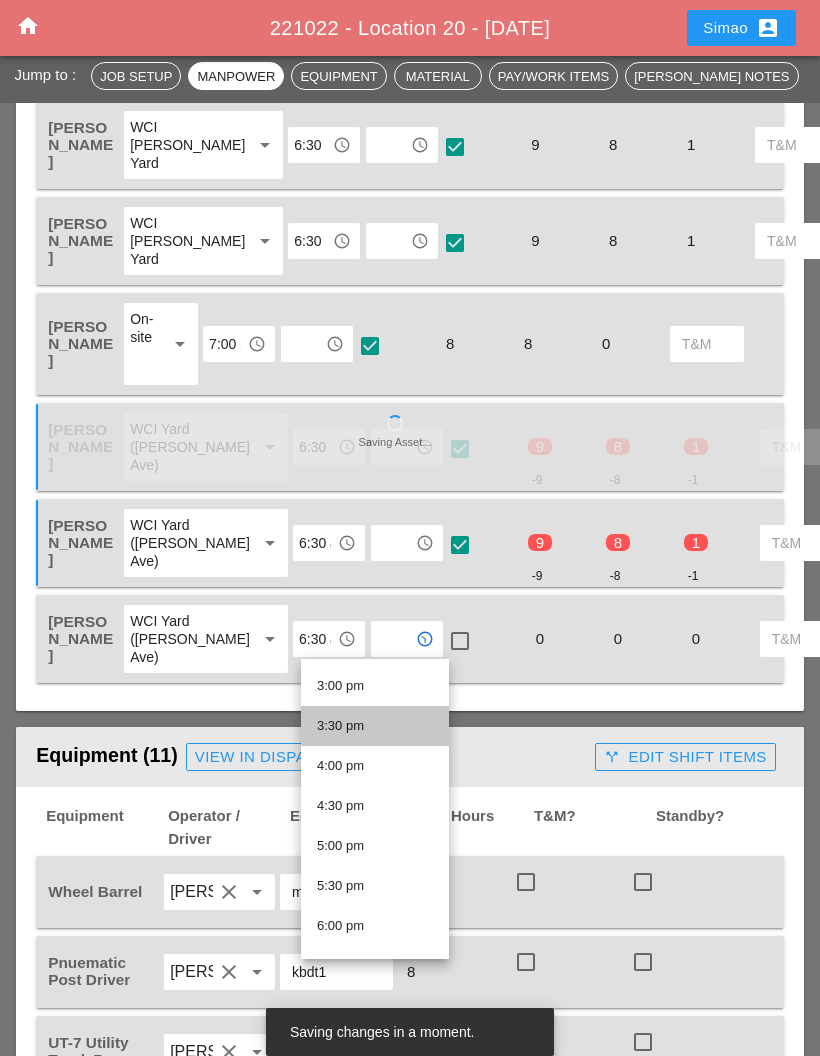 click on "3:30 pm" at bounding box center [375, 726] 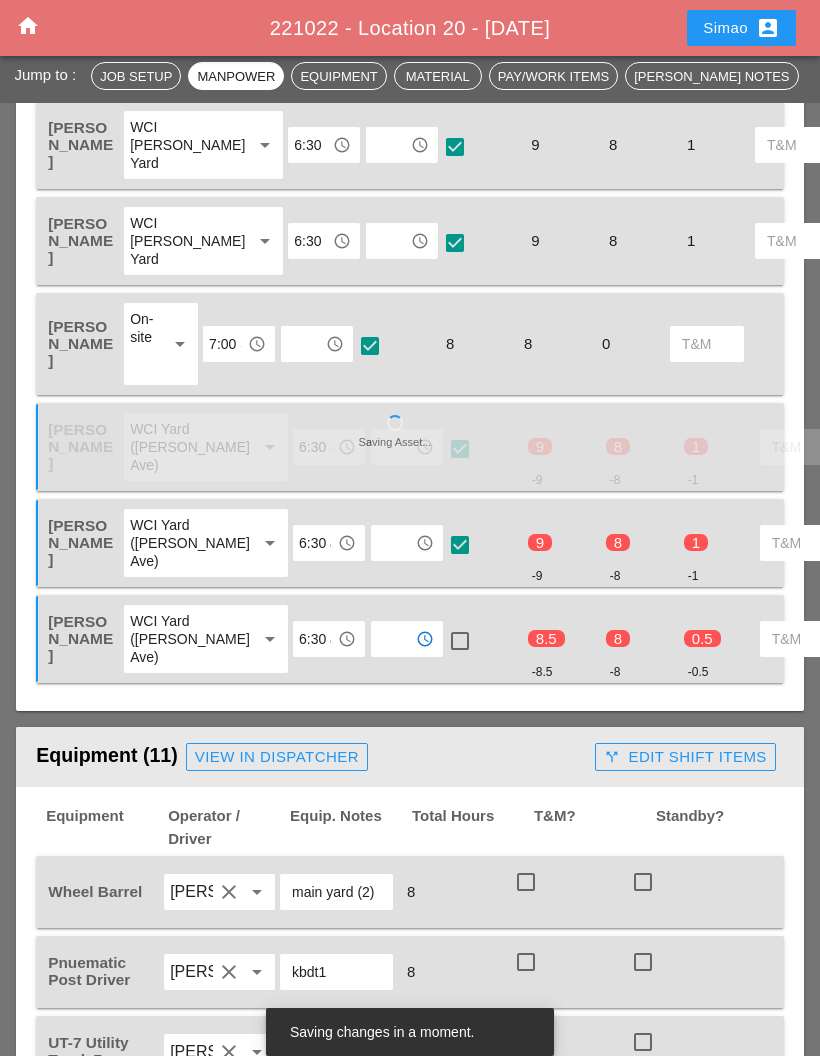click at bounding box center (460, 641) 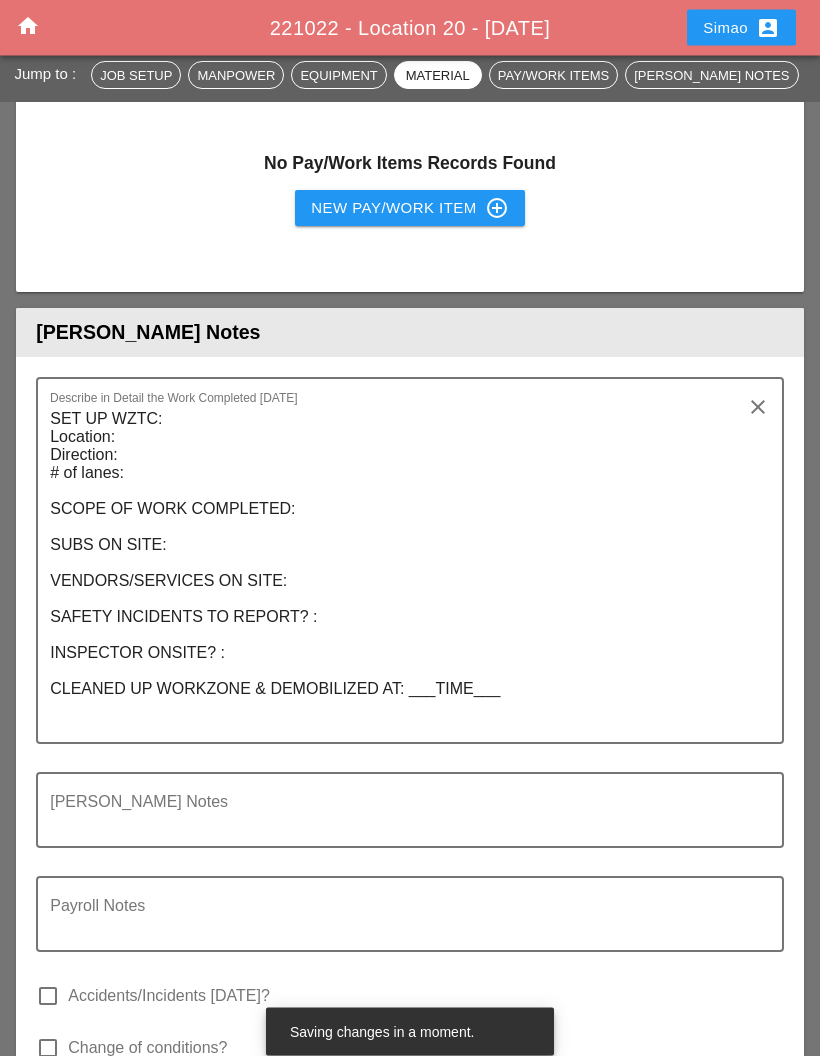scroll, scrollTop: 3467, scrollLeft: 0, axis: vertical 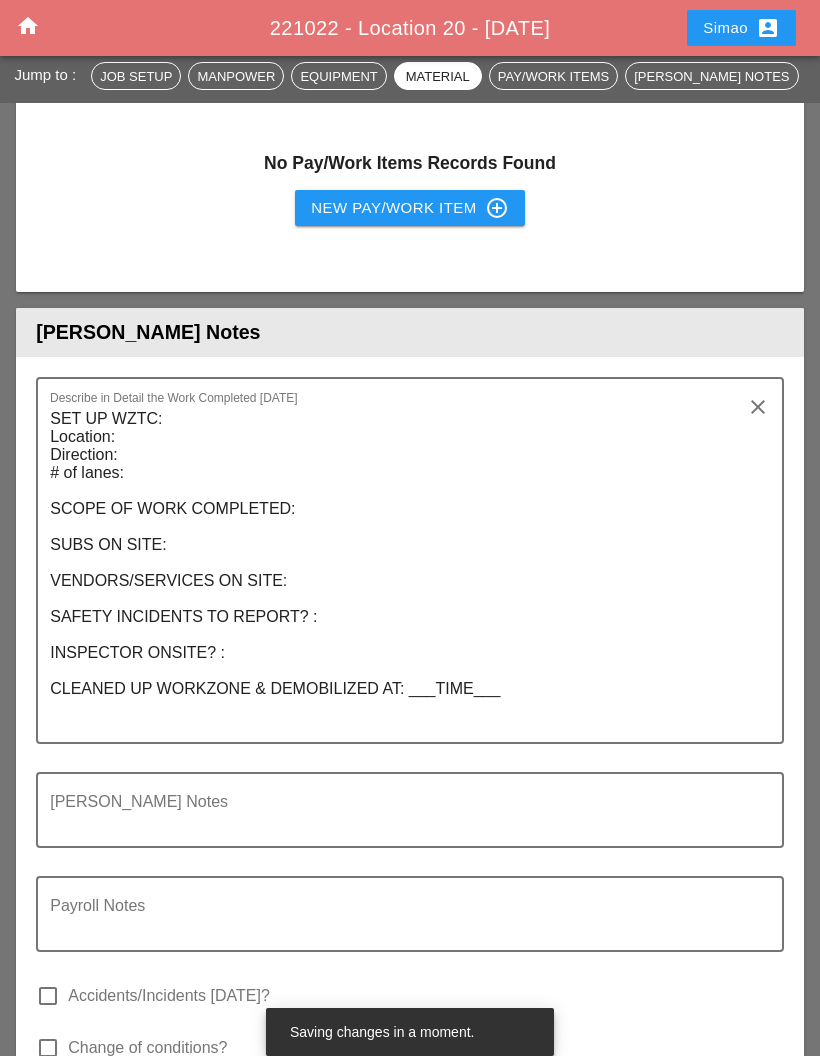 click on "SET UP WZTC:
Location:
Direction:
# of lanes:
SCOPE OF WORK COMPLETED:
SUBS ON SITE:
VENDORS/SERVICES ON SITE:
SAFETY INCIDENTS TO REPORT? :
INSPECTOR ONSITE? :
CLEANED UP WORKZONE & DEMOBILIZED AT: ___TIME___" at bounding box center [402, 572] 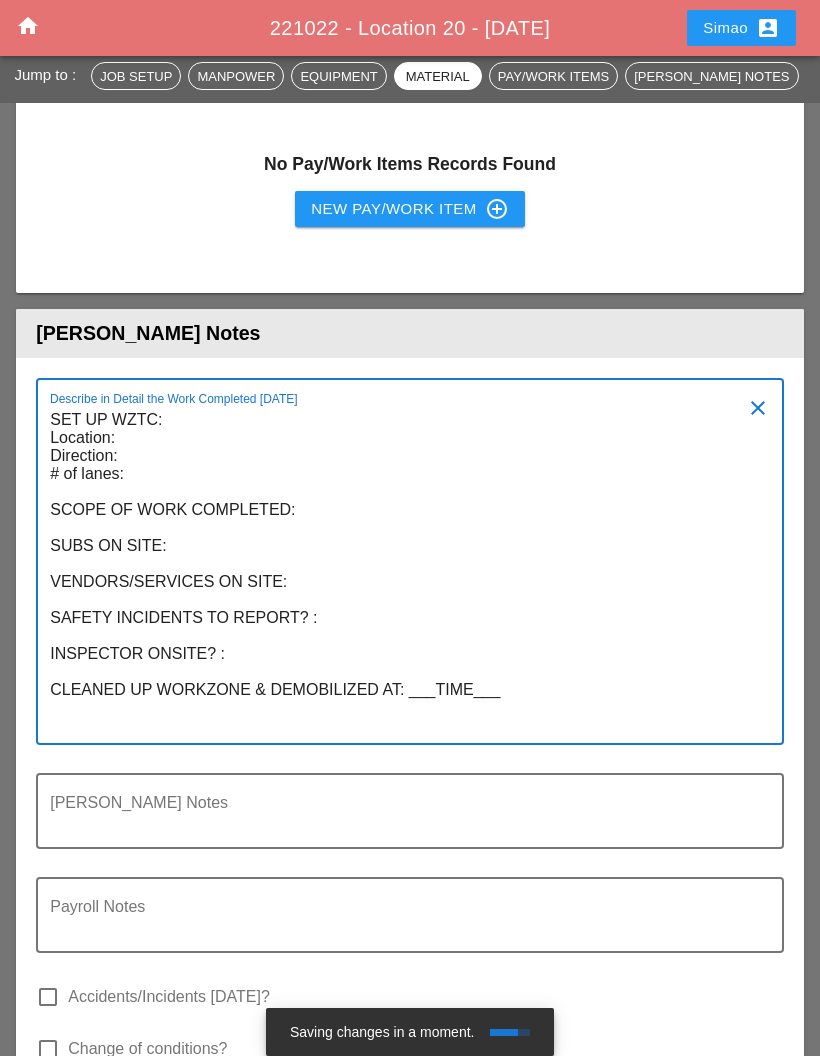 scroll, scrollTop: 0, scrollLeft: 0, axis: both 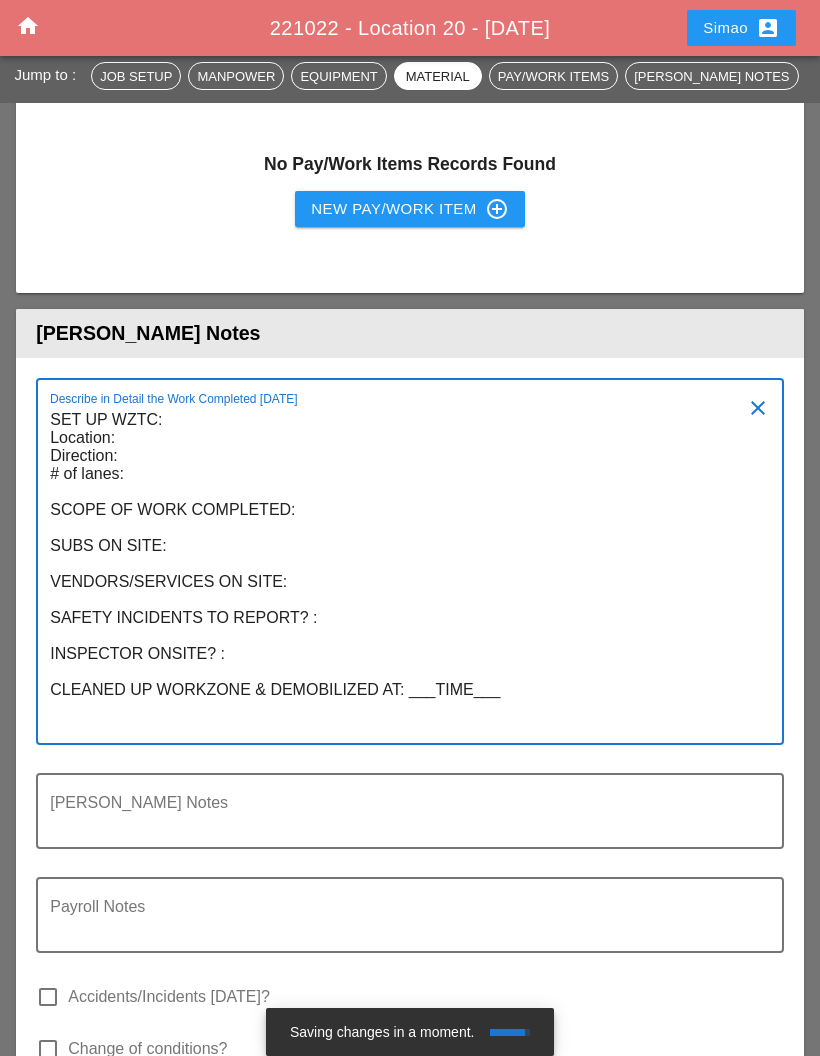 click on "SET UP WZTC:
Location:
Direction:
# of lanes:
SCOPE OF WORK COMPLETED:
SUBS ON SITE:
VENDORS/SERVICES ON SITE:
SAFETY INCIDENTS TO REPORT? :
INSPECTOR ONSITE? :
CLEANED UP WORKZONE & DEMOBILIZED AT: ___TIME___" at bounding box center (402, 573) 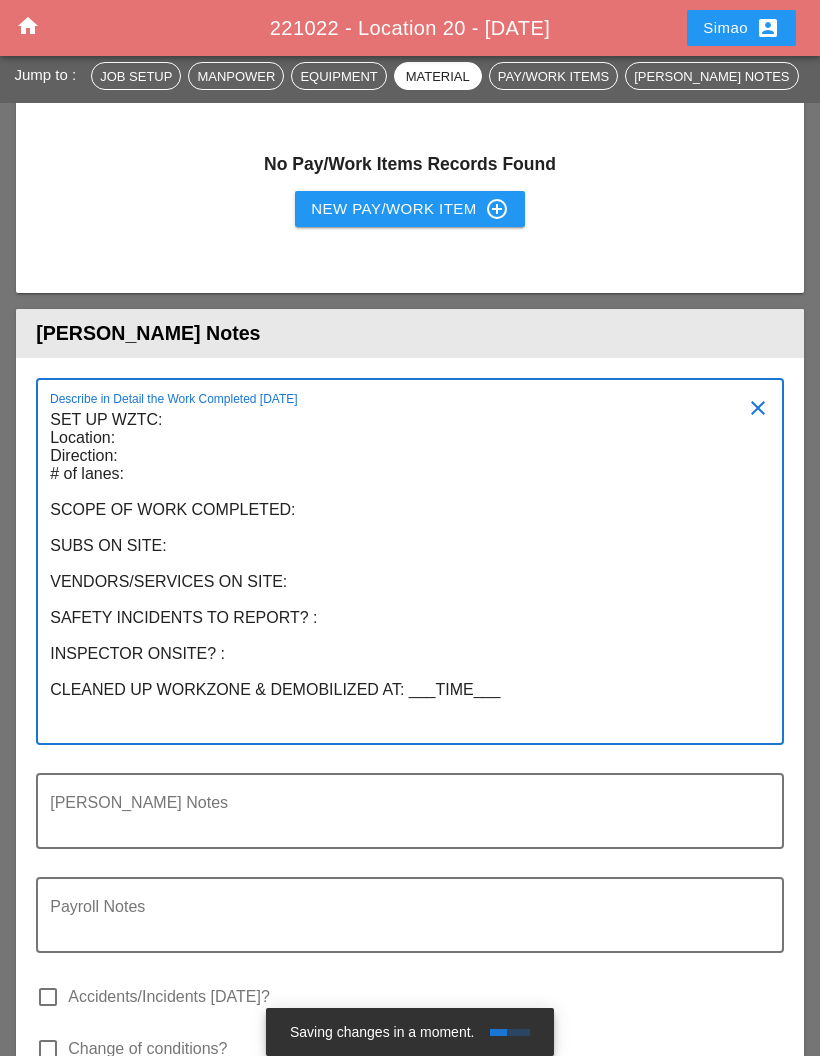 scroll, scrollTop: 0, scrollLeft: 0, axis: both 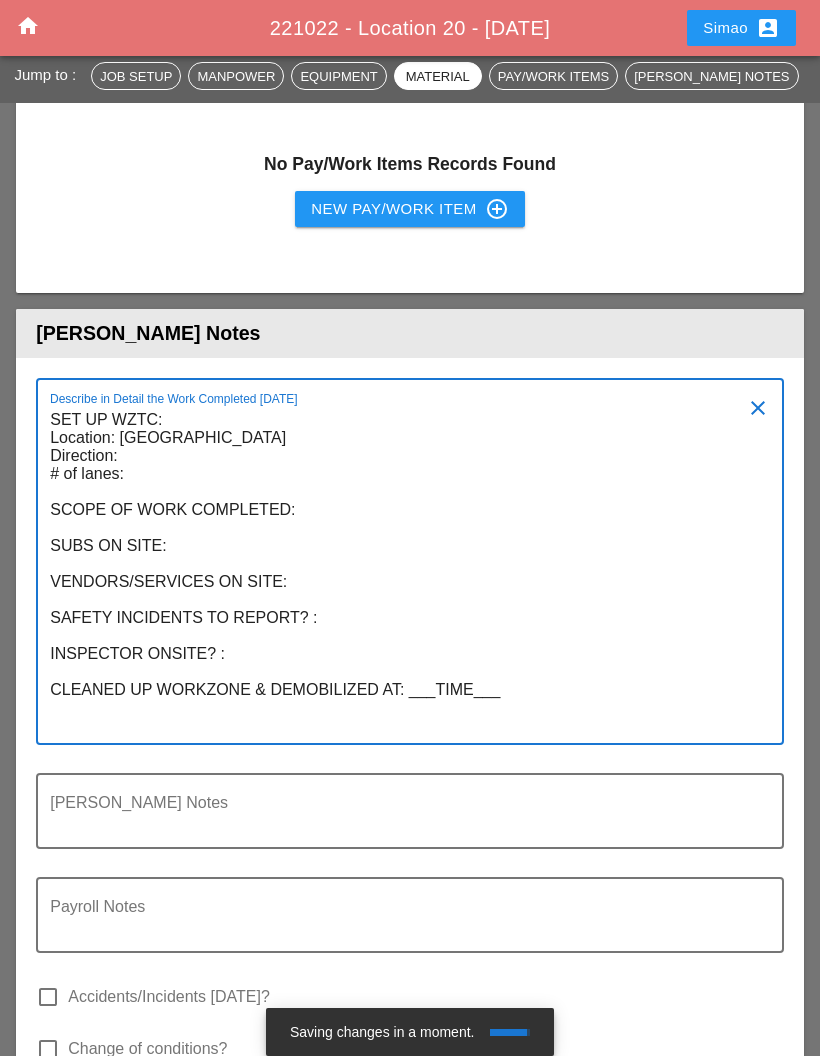 click on "SET UP WZTC:
Location: [GEOGRAPHIC_DATA]
Direction:
# of lanes:
SCOPE OF WORK COMPLETED:
SUBS ON SITE:
VENDORS/SERVICES ON SITE:
SAFETY INCIDENTS TO REPORT? :
INSPECTOR ONSITE? :
CLEANED UP WORKZONE & DEMOBILIZED AT: ___TIME___" at bounding box center (402, 573) 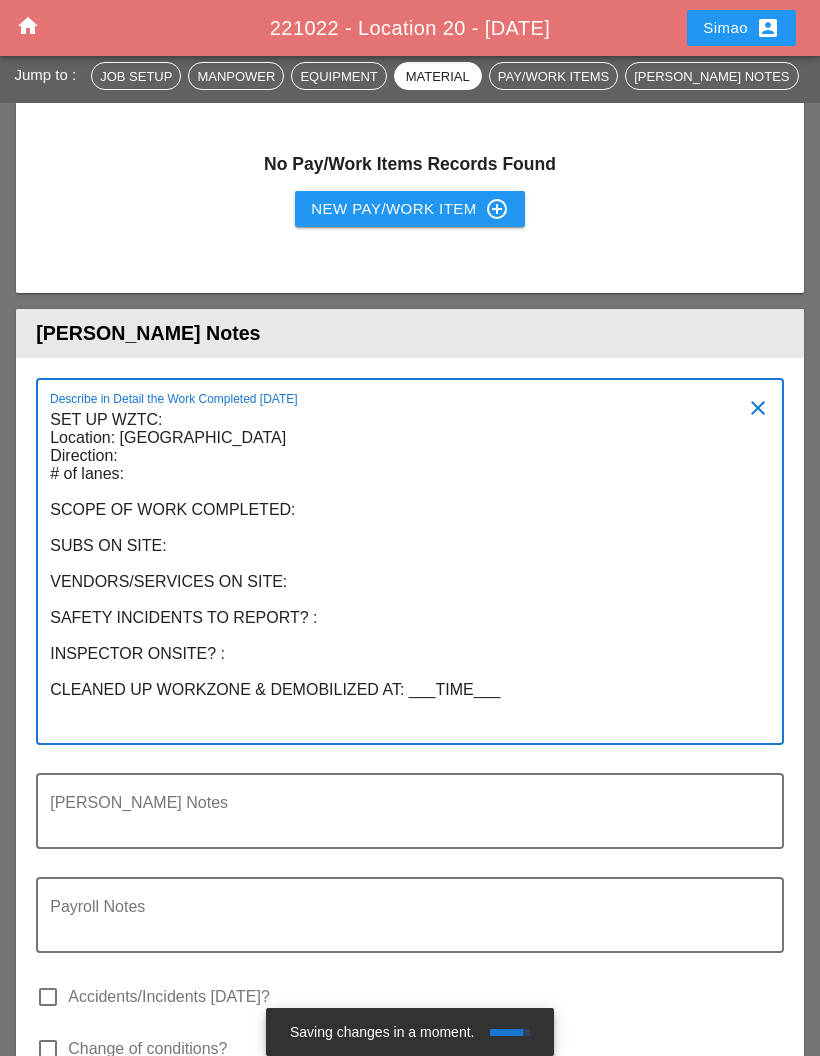 scroll, scrollTop: 0, scrollLeft: 0, axis: both 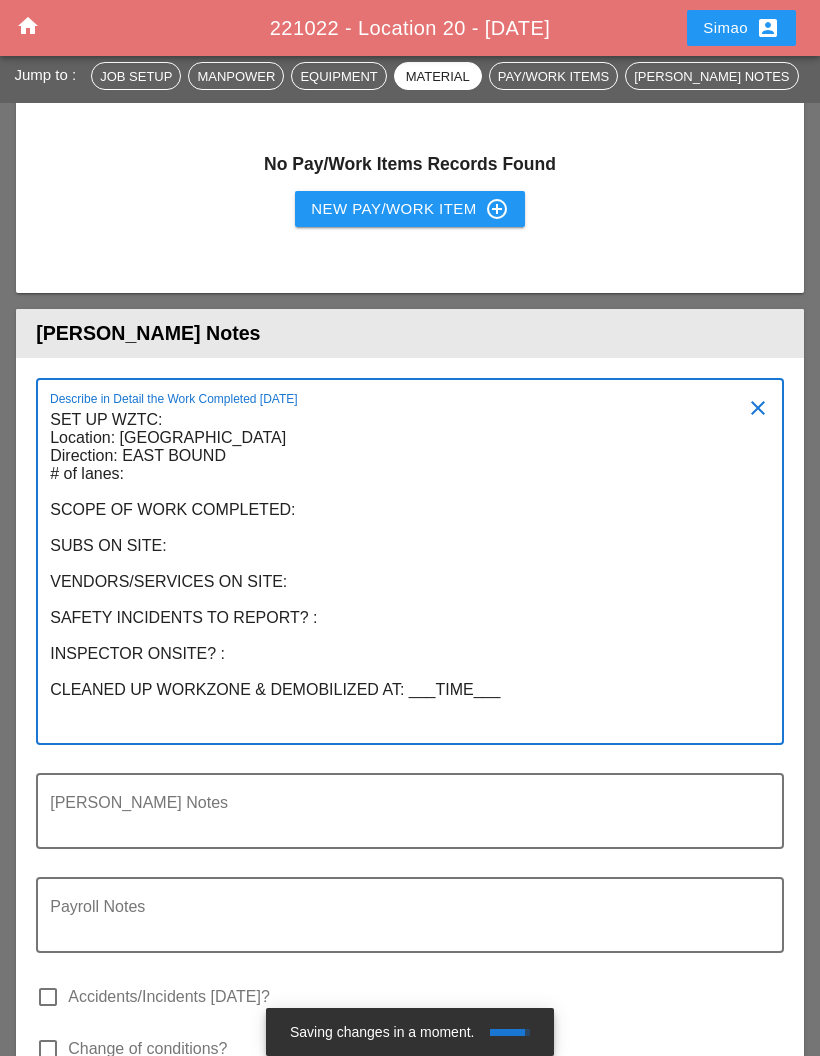 click on "SET UP WZTC:
Location: [GEOGRAPHIC_DATA]
Direction: EAST BOUND
# of lanes:
SCOPE OF WORK COMPLETED:
SUBS ON SITE:
VENDORS/SERVICES ON SITE:
SAFETY INCIDENTS TO REPORT? :
INSPECTOR ONSITE? :
CLEANED UP WORKZONE & DEMOBILIZED AT: ___TIME___" at bounding box center (402, 573) 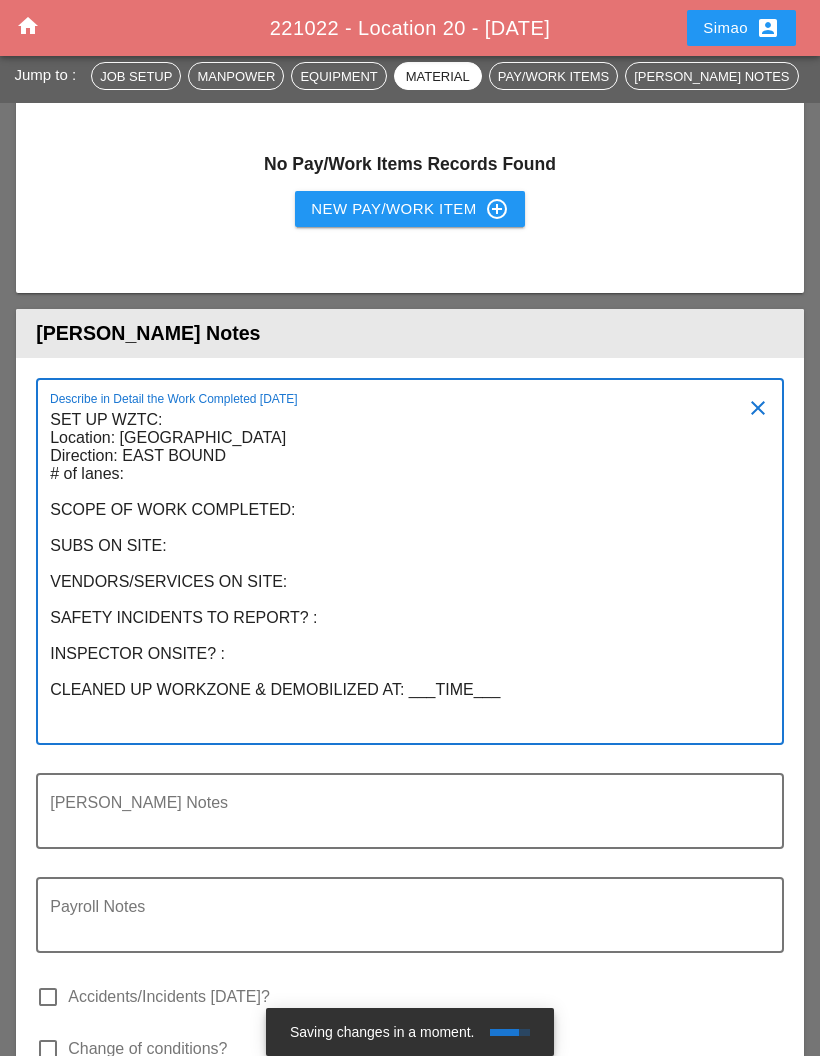 scroll, scrollTop: 0, scrollLeft: 0, axis: both 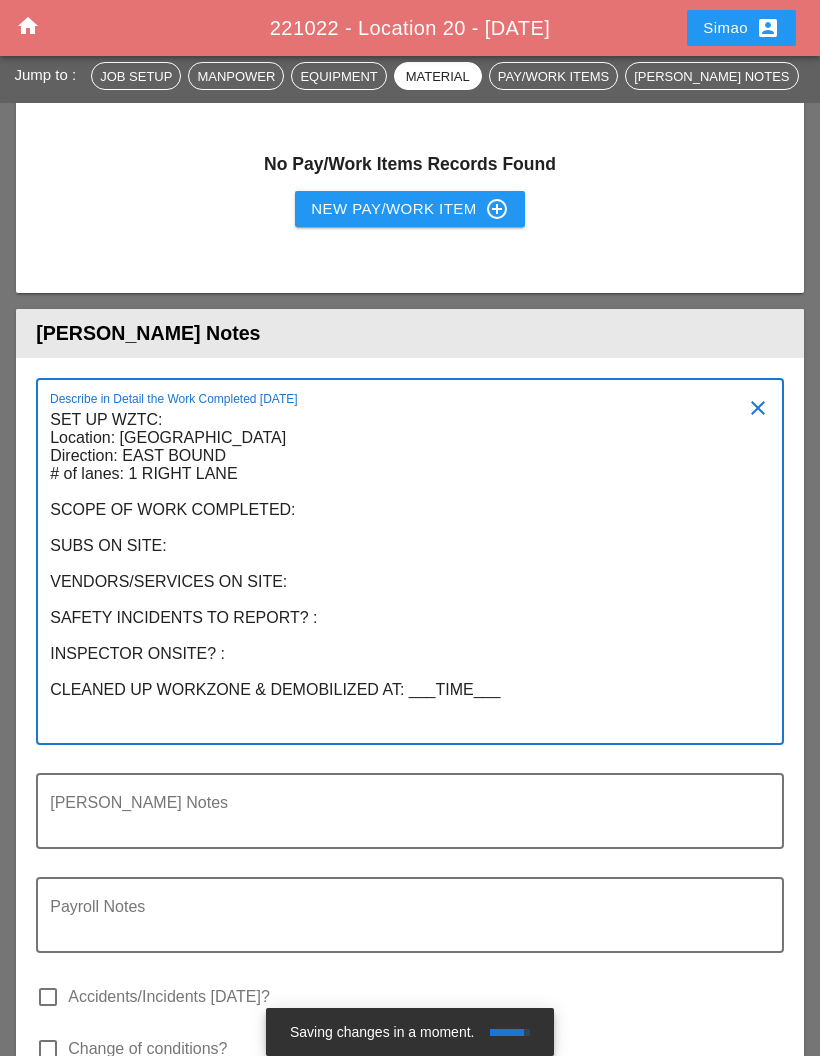 click on "SET UP WZTC:
Location: [GEOGRAPHIC_DATA]
Direction: EAST BOUND
# of lanes: 1 RIGHT LANE
SCOPE OF WORK COMPLETED:
SUBS ON SITE:
VENDORS/SERVICES ON SITE:
SAFETY INCIDENTS TO REPORT? :
INSPECTOR ONSITE? :
CLEANED UP WORKZONE & DEMOBILIZED AT: ___TIME___" at bounding box center [402, 573] 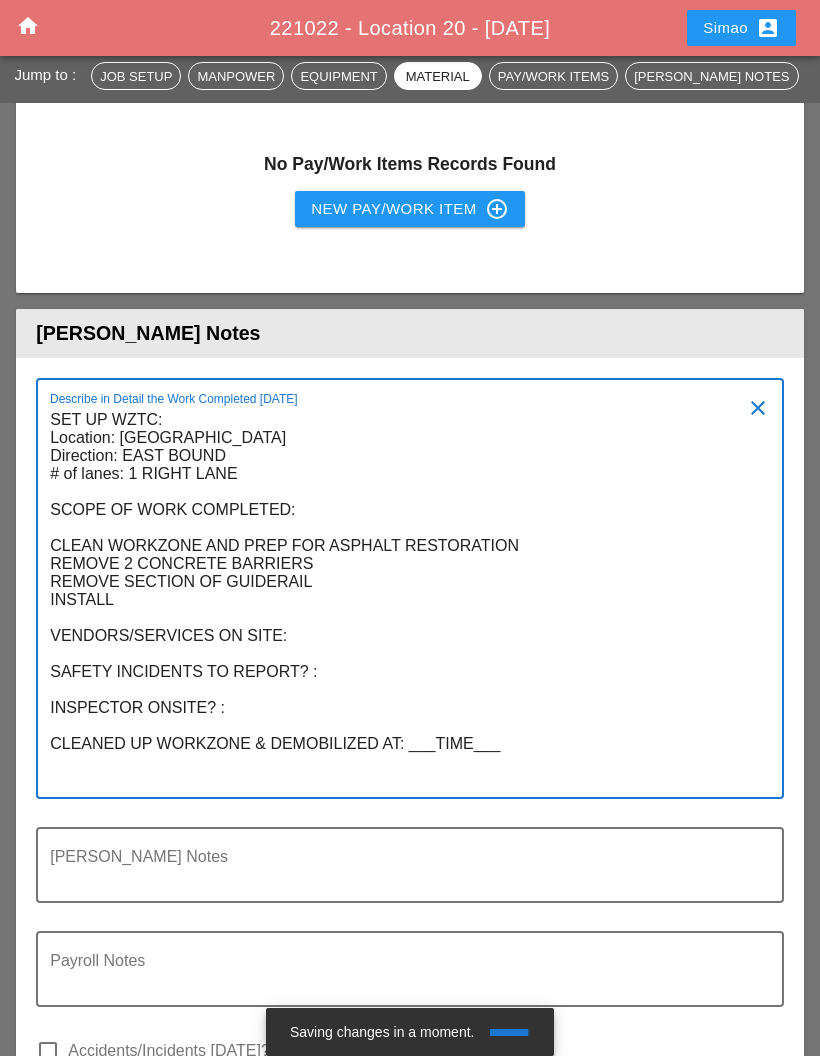 scroll, scrollTop: 0, scrollLeft: 0, axis: both 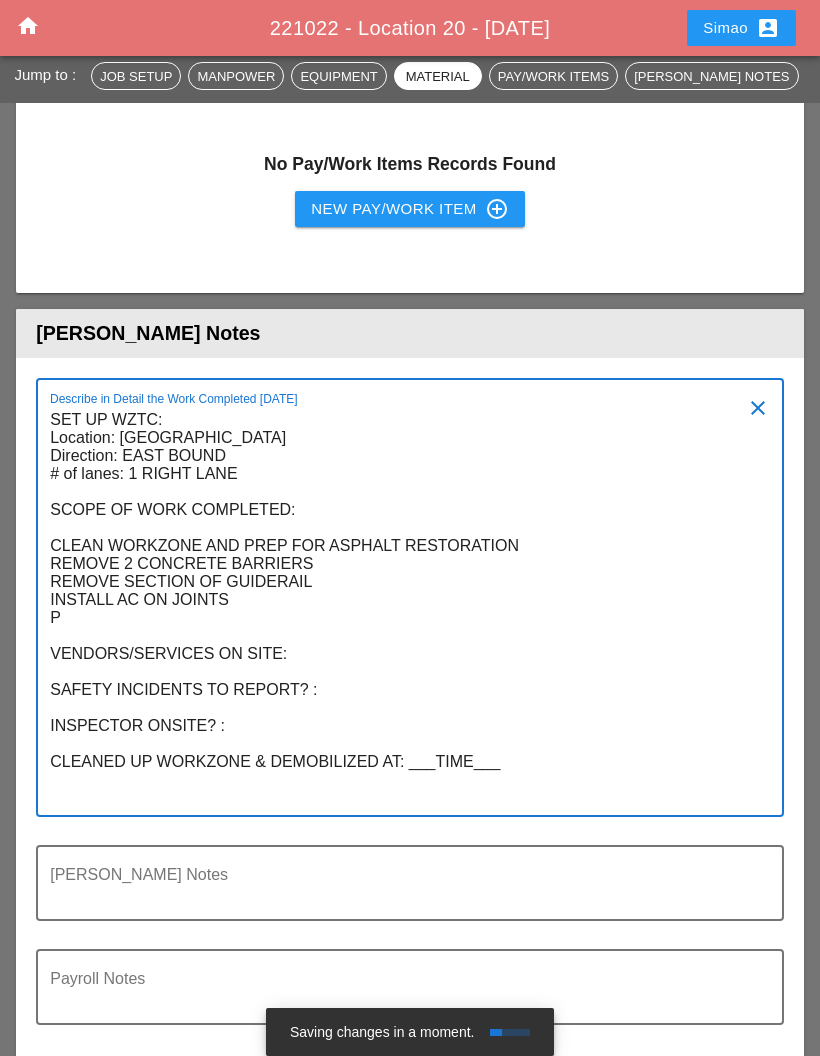 click on "SET UP WZTC:
Location: [GEOGRAPHIC_DATA]
Direction: EAST BOUND
# of lanes: 1 RIGHT LANE
SCOPE OF WORK COMPLETED:
CLEAN WORKZONE AND PREP FOR ASPHALT RESTORATION
REMOVE 2 CONCRETE BARRIERS
REMOVE SECTION OF GUIDERAIL
INSTALL AC ON JOINTS
P
VENDORS/SERVICES ON SITE:
SAFETY INCIDENTS TO REPORT? :
INSPECTOR ONSITE? :
CLEANED UP WORKZONE & DEMOBILIZED AT: ___TIME___" at bounding box center [402, 609] 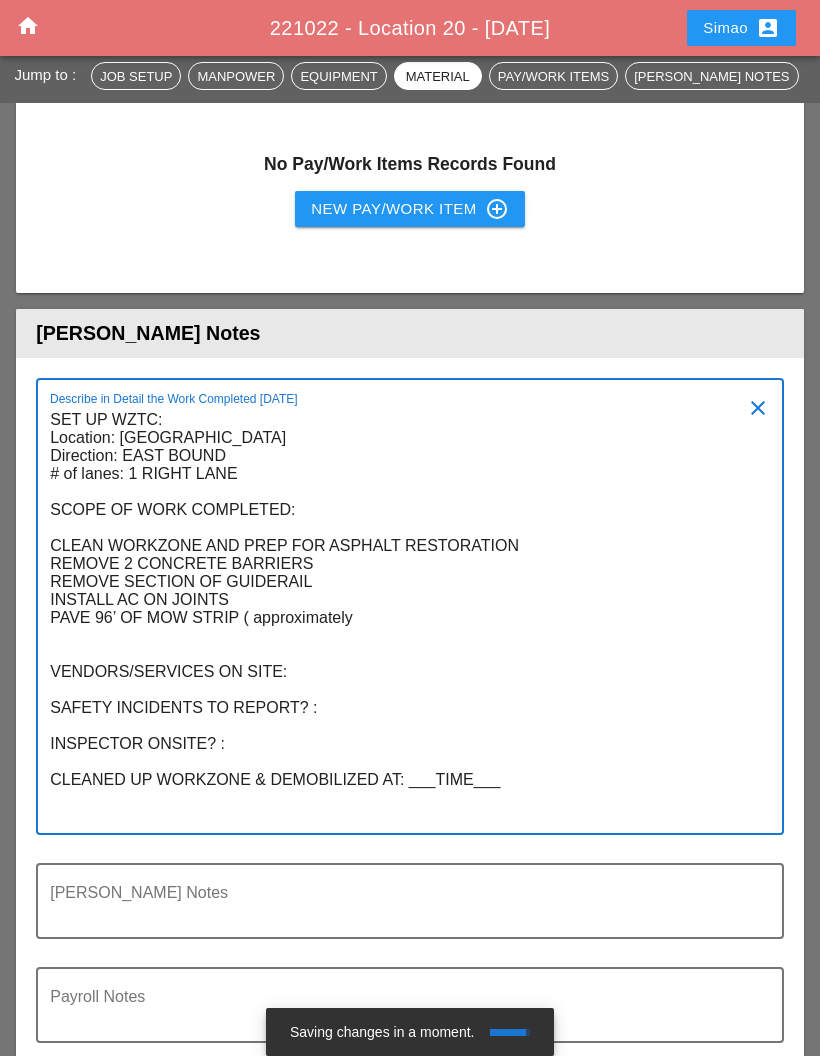scroll, scrollTop: 0, scrollLeft: 0, axis: both 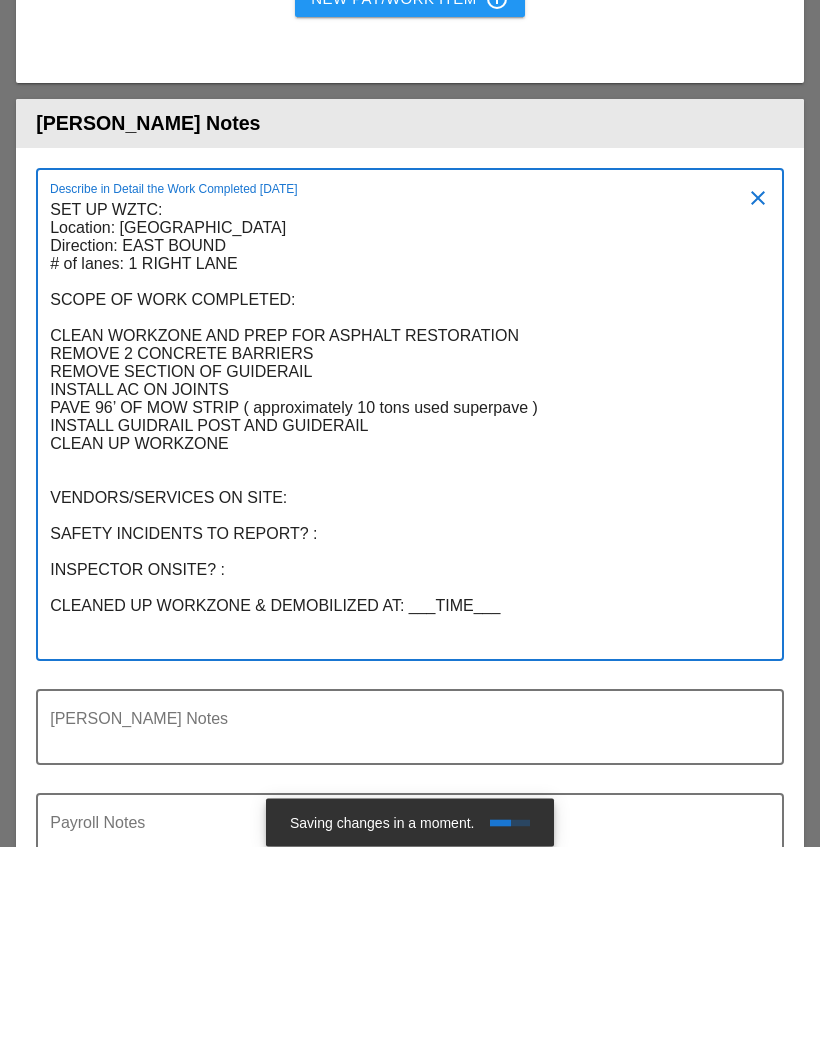 click on "SET UP WZTC:
Location: [GEOGRAPHIC_DATA]
Direction: EAST BOUND
# of lanes: 1 RIGHT LANE
SCOPE OF WORK COMPLETED:
CLEAN WORKZONE AND PREP FOR ASPHALT RESTORATION
REMOVE 2 CONCRETE BARRIERS
REMOVE SECTION OF GUIDERAIL
INSTALL AC ON JOINTS
PAVE 96’ OF MOW STRIP ( approximately 10 tons used superpave )
INSTALL GUIDRAIL POST AND GUIDERAIL
CLEAN UP WORKZONE
VENDORS/SERVICES ON SITE:
SAFETY INCIDENTS TO REPORT? :
INSPECTOR ONSITE? :
CLEANED UP WORKZONE & DEMOBILIZED AT: ___TIME___" at bounding box center [402, 636] 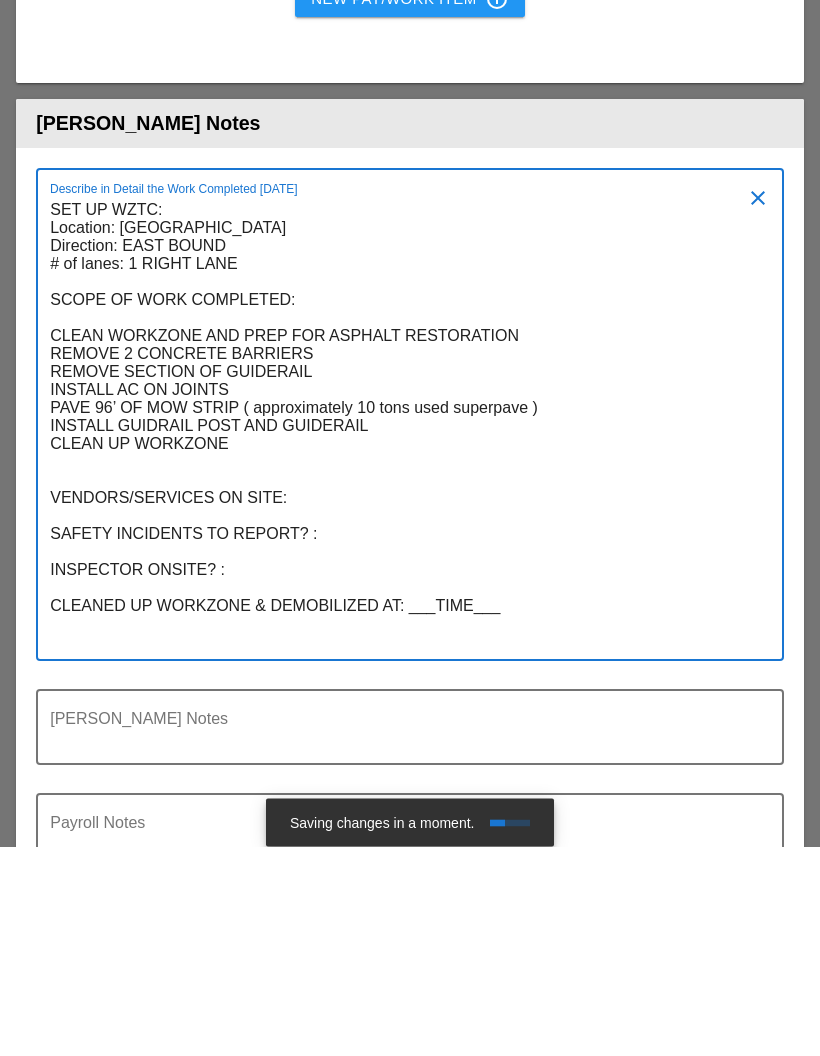 scroll, scrollTop: 0, scrollLeft: 0, axis: both 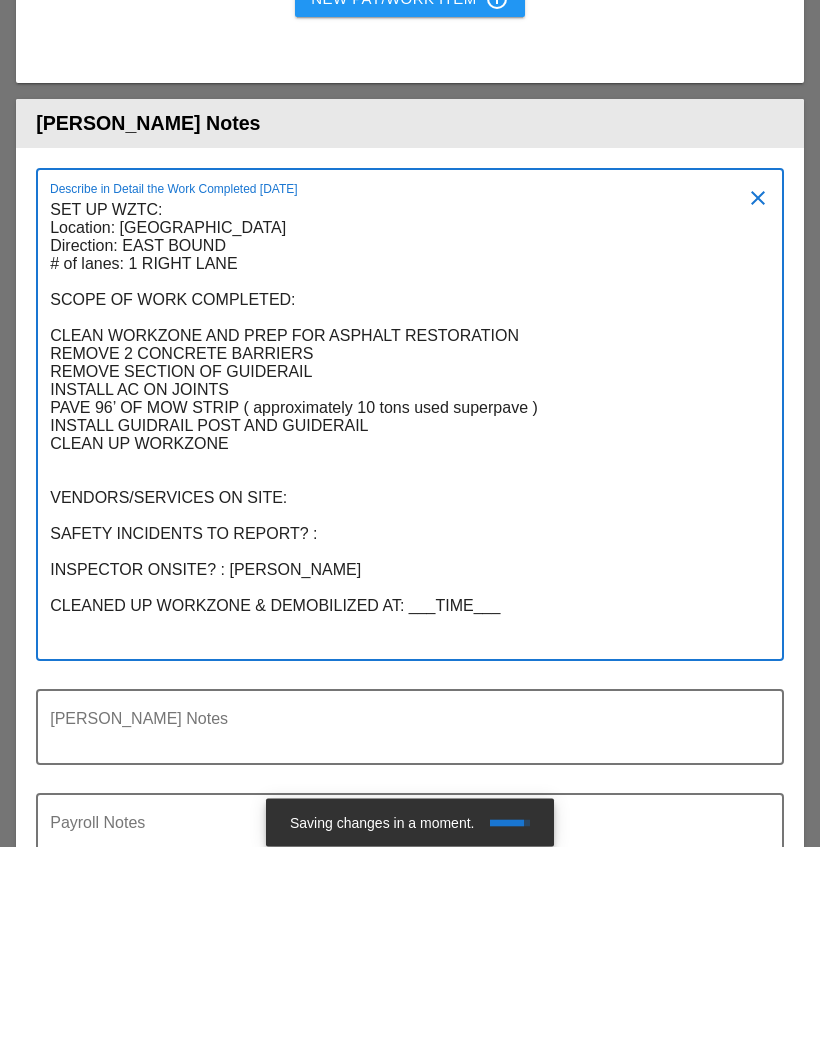 click on "SET UP WZTC:
Location: [GEOGRAPHIC_DATA]
Direction: EAST BOUND
# of lanes: 1 RIGHT LANE
SCOPE OF WORK COMPLETED:
CLEAN WORKZONE AND PREP FOR ASPHALT RESTORATION
REMOVE 2 CONCRETE BARRIERS
REMOVE SECTION OF GUIDERAIL
INSTALL AC ON JOINTS
PAVE 96’ OF MOW STRIP ( approximately 10 tons used superpave )
INSTALL GUIDRAIL POST AND GUIDERAIL
CLEAN UP WORKZONE
VENDORS/SERVICES ON SITE:
SAFETY INCIDENTS TO REPORT? :
INSPECTOR ONSITE? : [PERSON_NAME]
CLEANED UP WORKZONE & DEMOBILIZED AT: ___TIME___" at bounding box center [402, 636] 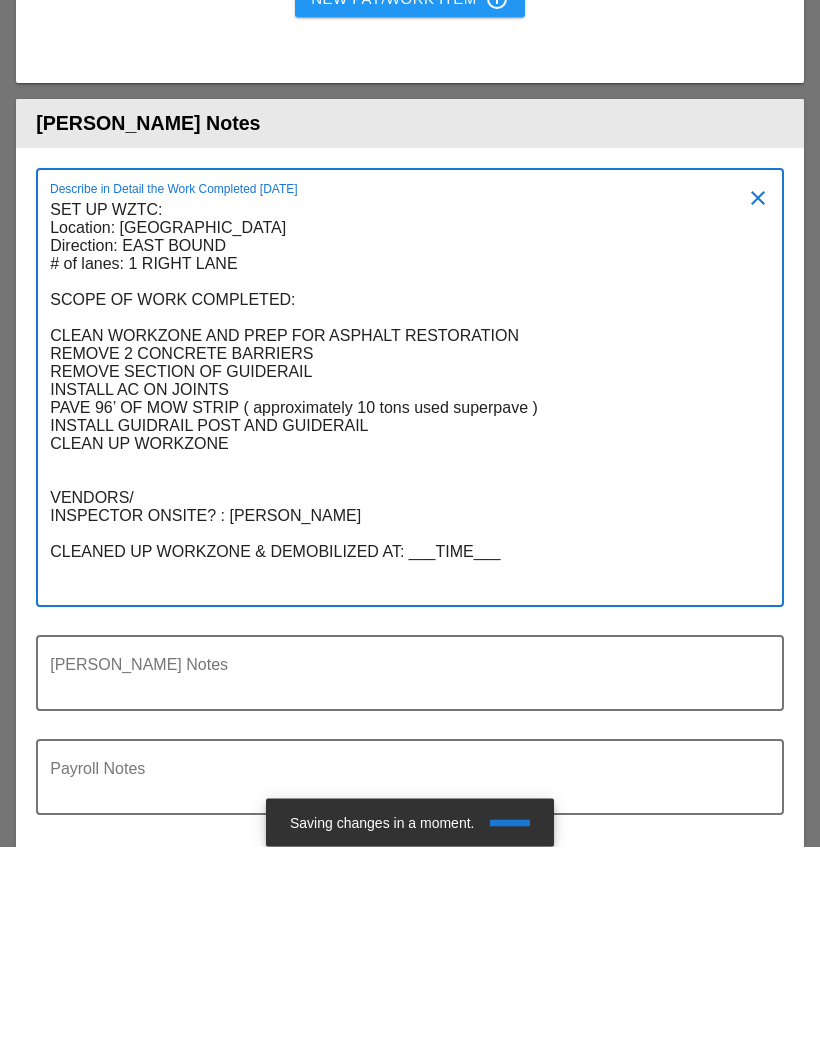 scroll, scrollTop: 0, scrollLeft: 0, axis: both 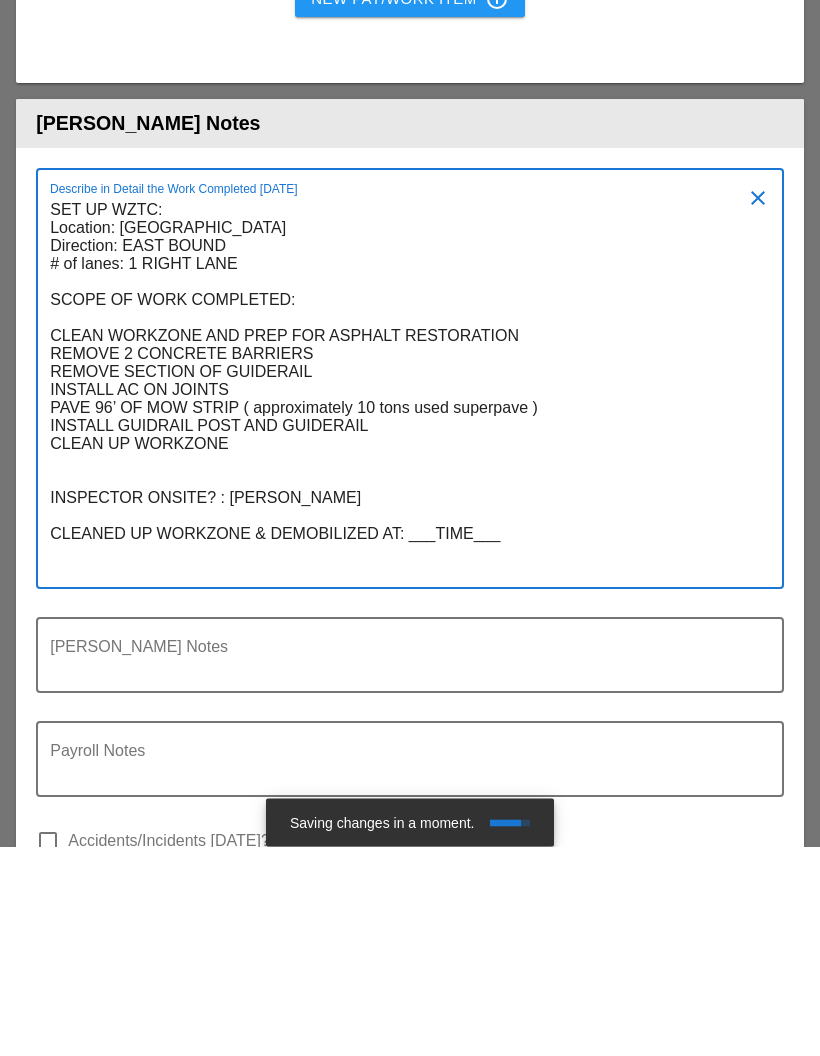 click on "SET UP WZTC:
Location: [GEOGRAPHIC_DATA]
Direction: EAST BOUND
# of lanes: 1 RIGHT LANE
SCOPE OF WORK COMPLETED:
CLEAN WORKZONE AND PREP FOR ASPHALT RESTORATION
REMOVE 2 CONCRETE BARRIERS
REMOVE SECTION OF GUIDERAIL
INSTALL AC ON JOINTS
PAVE 96’ OF MOW STRIP ( approximately 10 tons used superpave )
INSTALL GUIDRAIL POST AND GUIDERAIL
CLEAN UP WORKZONE
INSPECTOR ONSITE? : [PERSON_NAME]
CLEANED UP WORKZONE & DEMOBILIZED AT: ___TIME___" at bounding box center [402, 600] 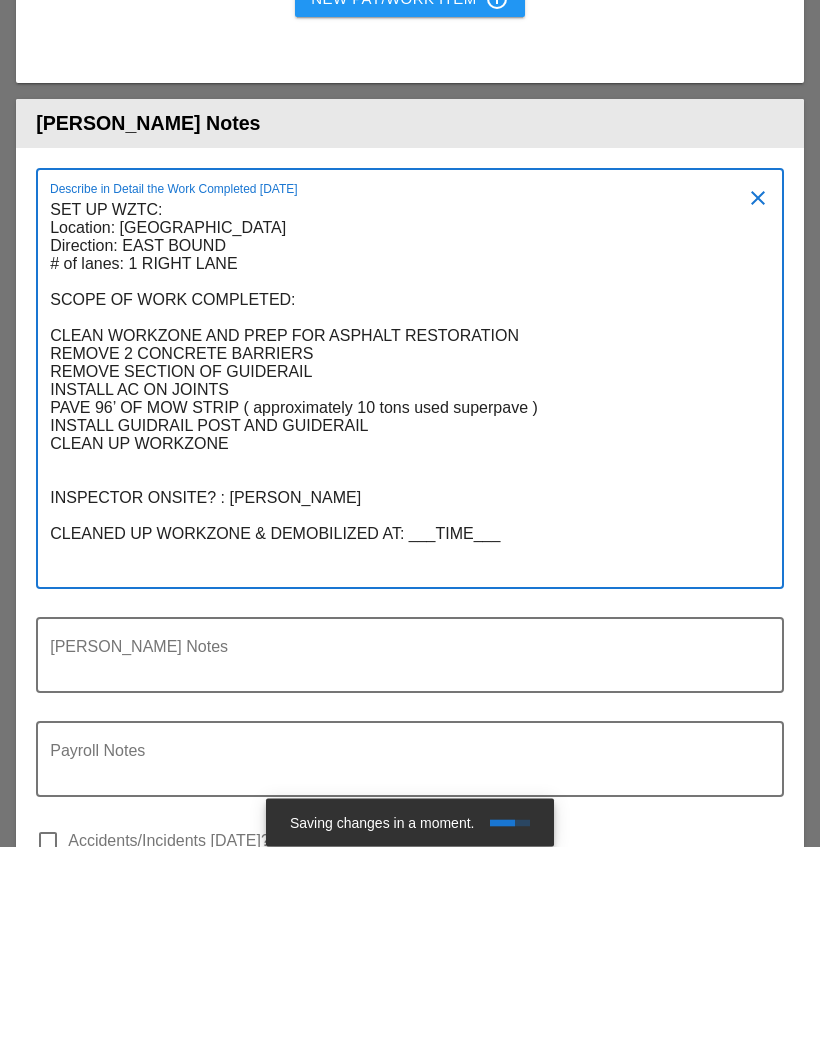 click on "SET UP WZTC:
Location: [GEOGRAPHIC_DATA]
Direction: EAST BOUND
# of lanes: 1 RIGHT LANE
SCOPE OF WORK COMPLETED:
CLEAN WORKZONE AND PREP FOR ASPHALT RESTORATION
REMOVE 2 CONCRETE BARRIERS
REMOVE SECTION OF GUIDERAIL
INSTALL AC ON JOINTS
PAVE 96’ OF MOW STRIP ( approximately 10 tons used superpave )
INSTALL GUIDRAIL POST AND GUIDERAIL
CLEAN UP WORKZONE
INSPECTOR ONSITE? : [PERSON_NAME]
CLEANED UP WORKZONE & DEMOBILIZED AT: ___TIME___" at bounding box center [402, 600] 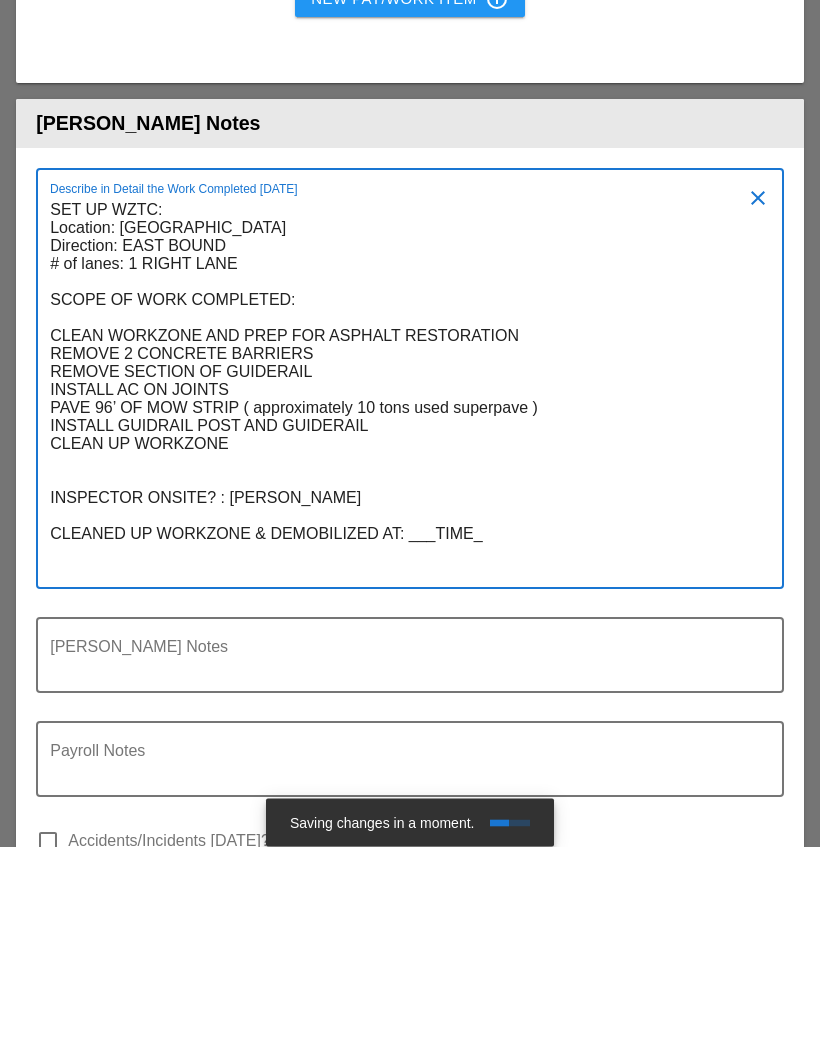 scroll, scrollTop: 0, scrollLeft: 0, axis: both 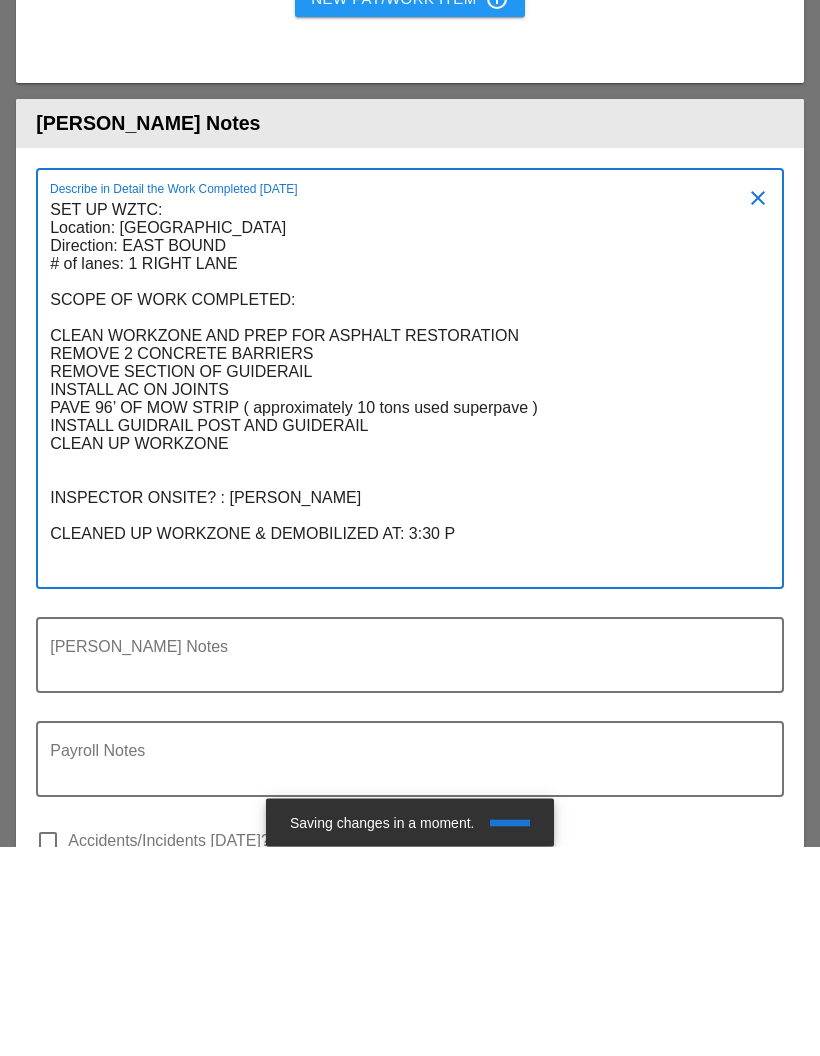 type on "SET UP WZTC:
Location: [GEOGRAPHIC_DATA]
Direction: EAST BOUND
# of lanes: 1 RIGHT LANE
SCOPE OF WORK COMPLETED:
CLEAN WORKZONE AND PREP FOR ASPHALT RESTORATION
REMOVE 2 CONCRETE BARRIERS
REMOVE SECTION OF GUIDERAIL
INSTALL AC ON JOINTS
PAVE 96’ OF MOW STRIP ( approximately 10 tons used superpave )
INSTALL GUIDRAIL POST AND GUIDERAIL
CLEAN UP WORKZONE
INSPECTOR ONSITE? : [PERSON_NAME]
CLEANED UP WORKZONE & DEMOBILIZED AT: 3:30 PM" 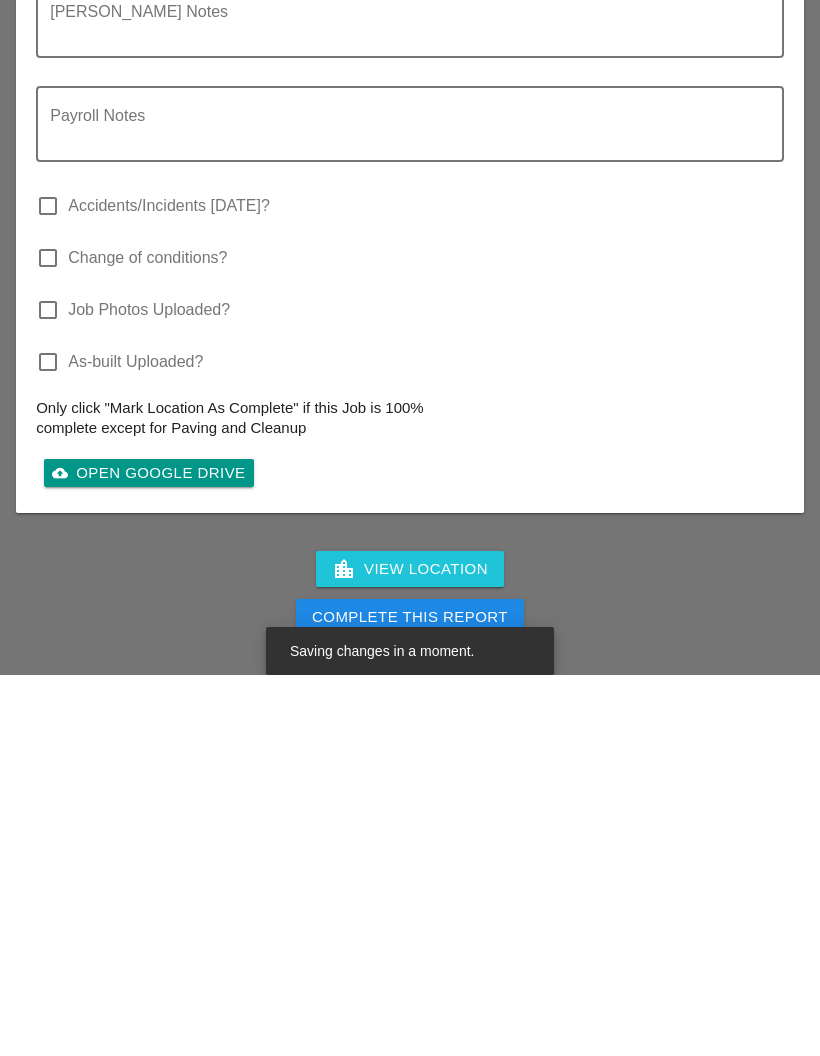 scroll, scrollTop: 3930, scrollLeft: 0, axis: vertical 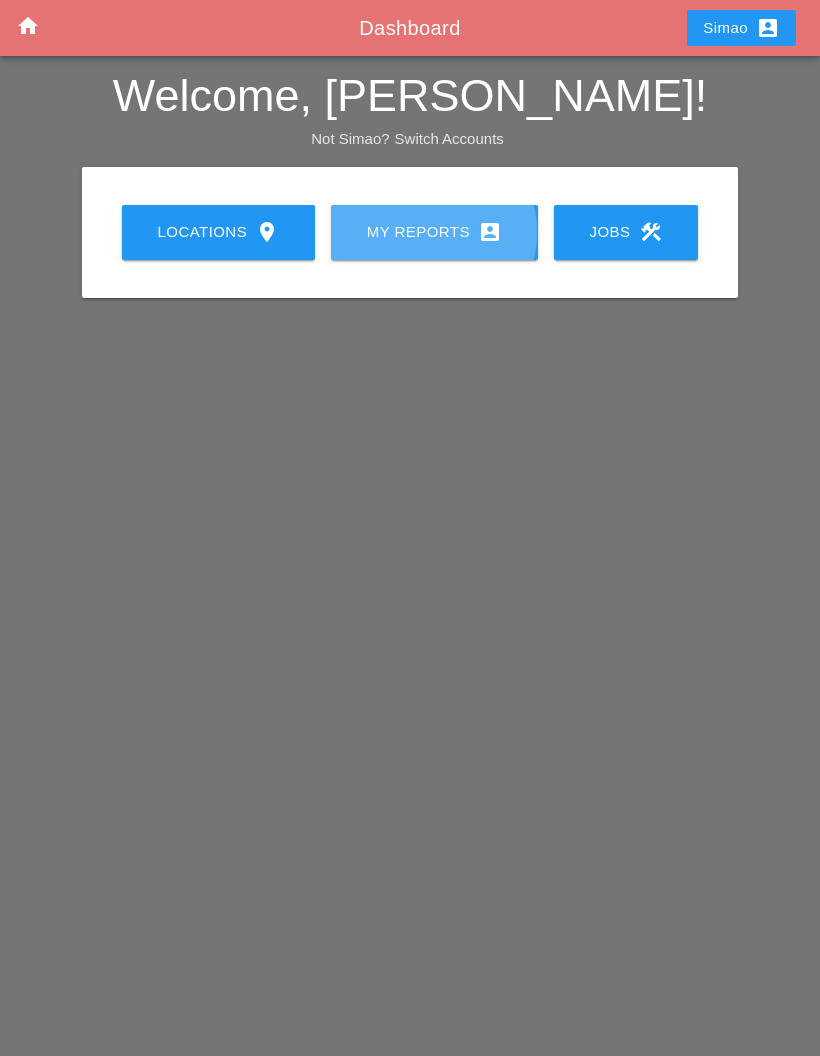 click on "My Reports account_box" at bounding box center [434, 232] 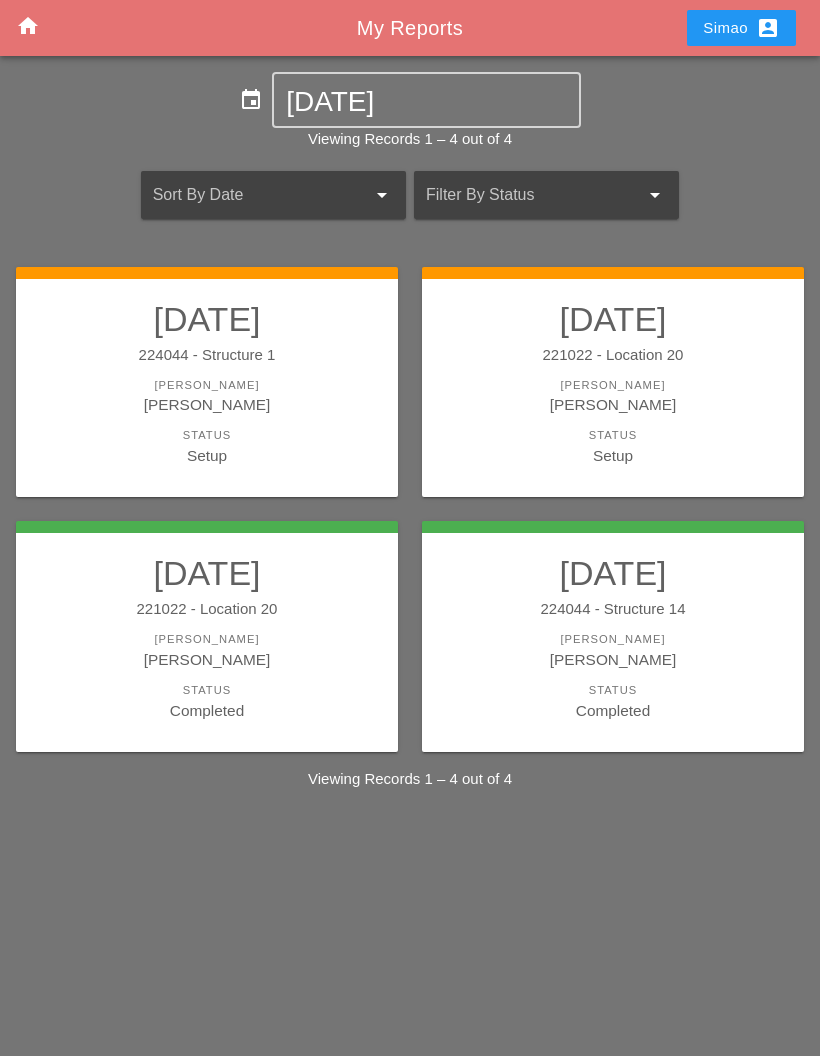 click on "07/01/2025 221022 - Location 20 Foreman Simao Pinheiro Status Setup" at bounding box center [613, 383] 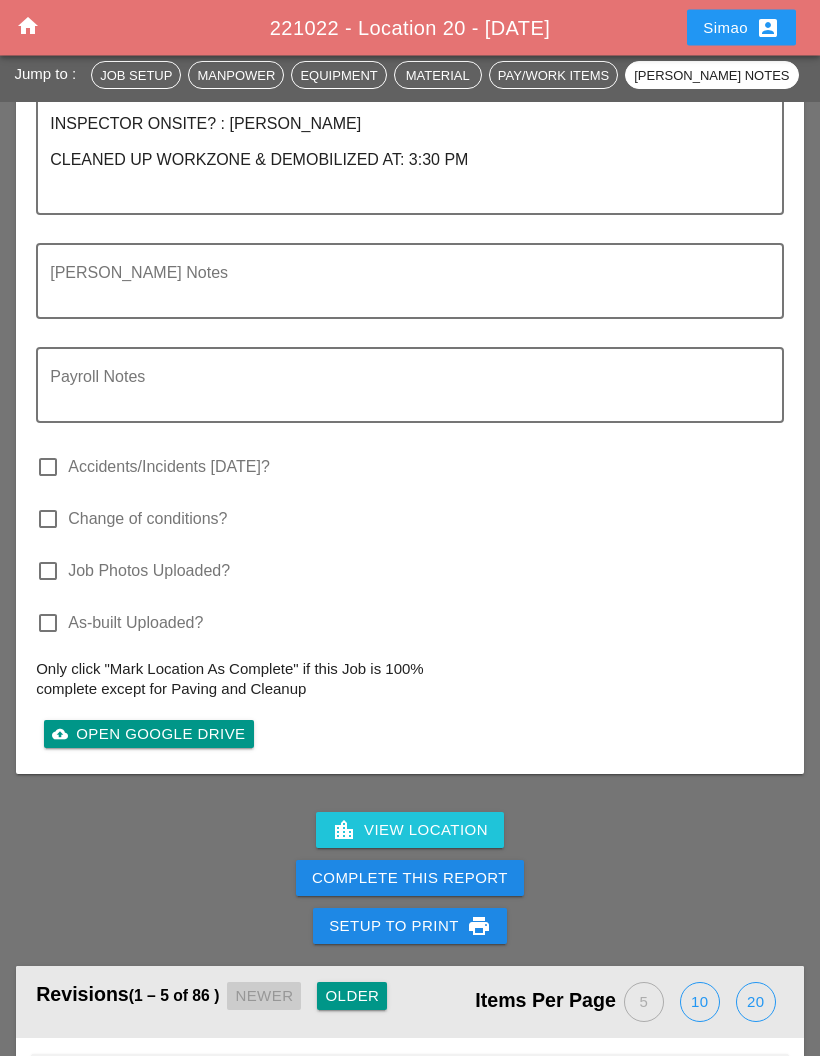 scroll, scrollTop: 4050, scrollLeft: 0, axis: vertical 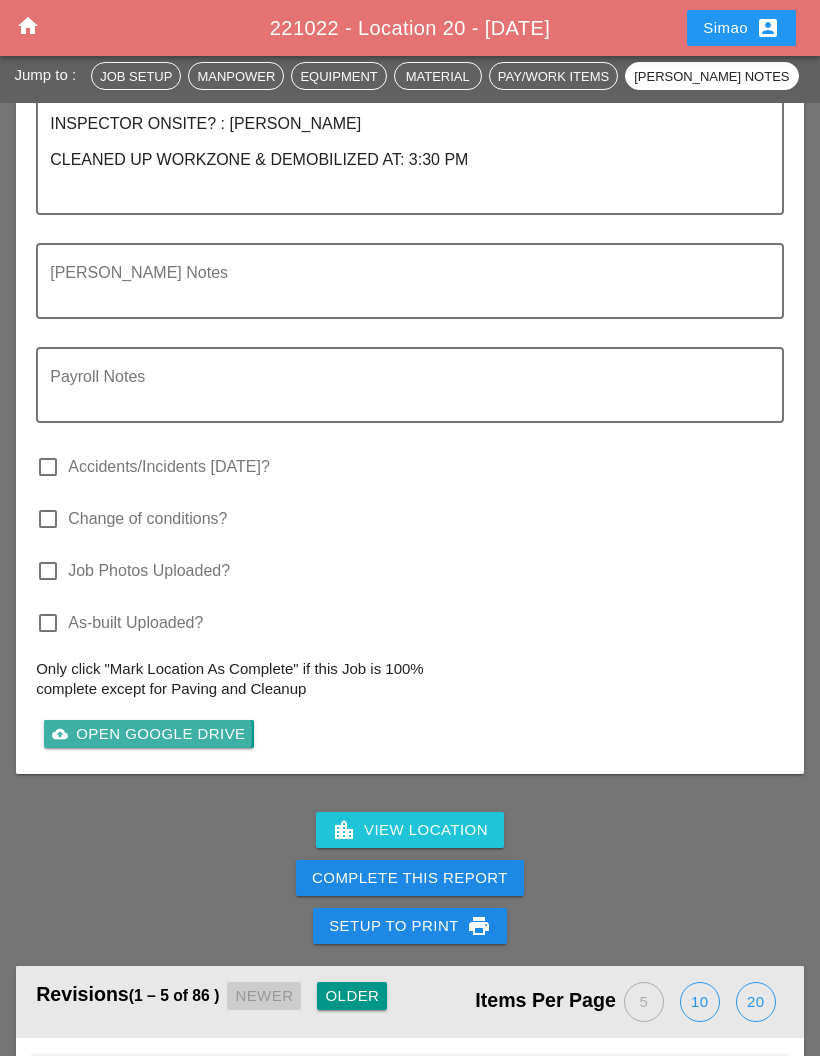 click on "cloud_upload Open Google Drive" at bounding box center [148, 734] 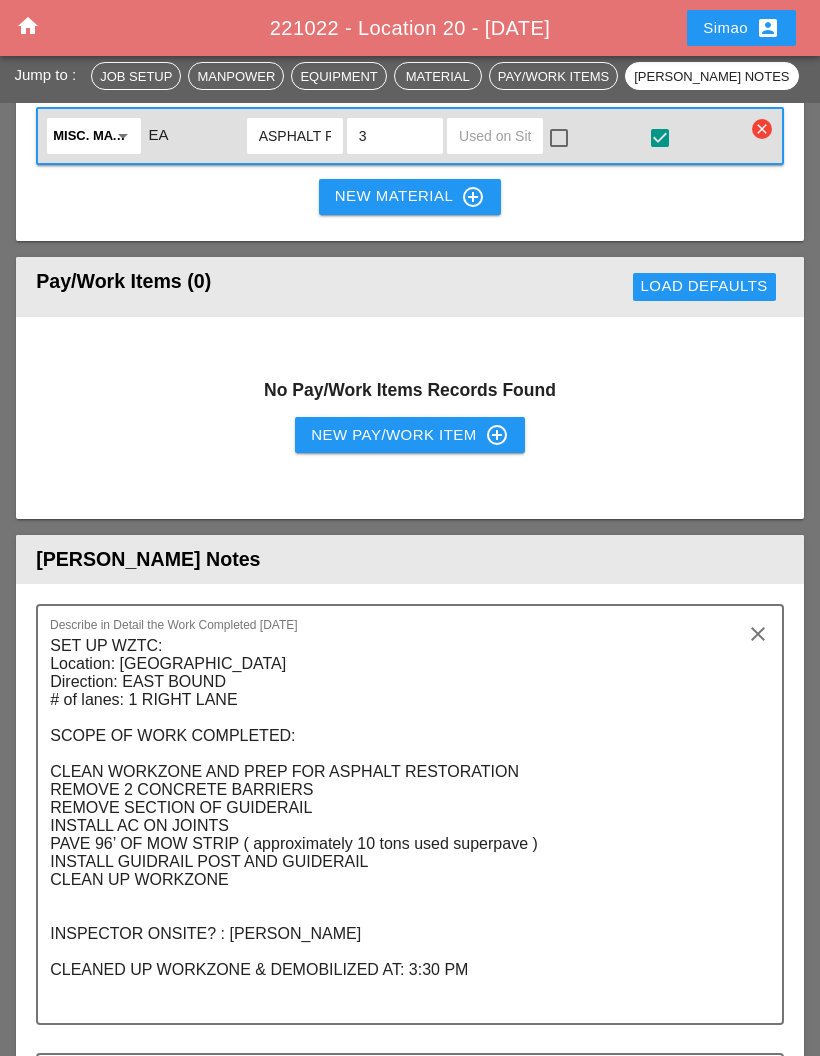 scroll, scrollTop: 3241, scrollLeft: 0, axis: vertical 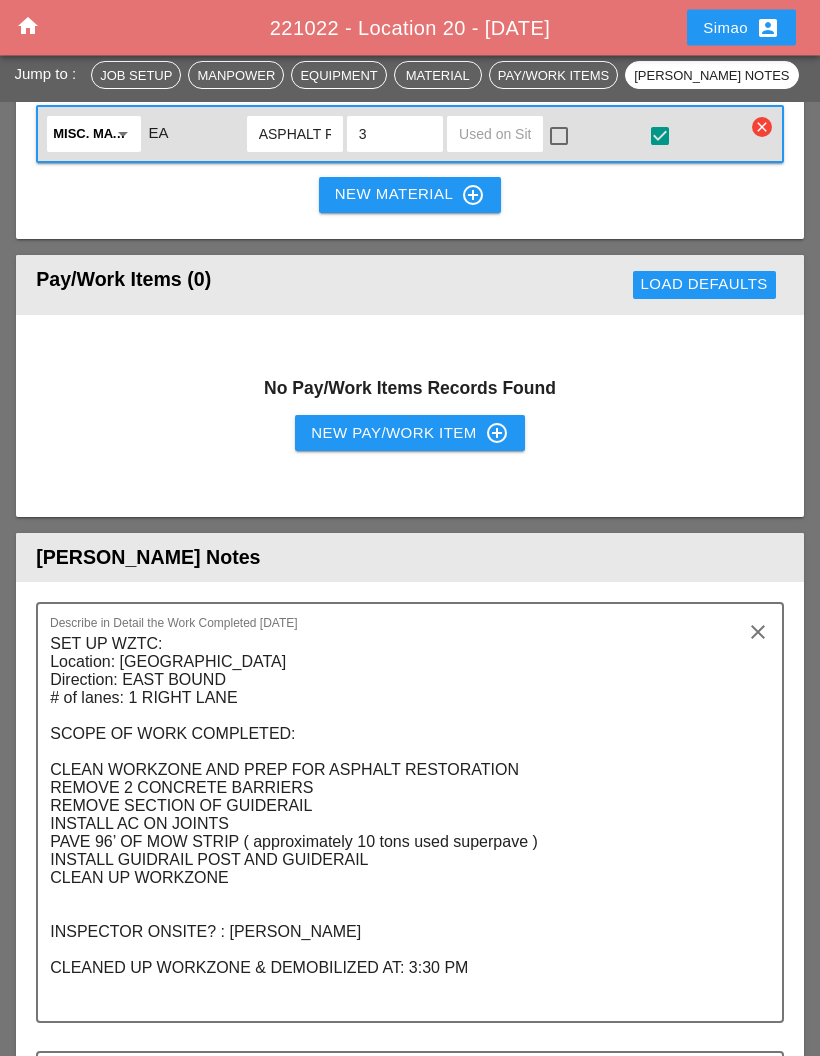click on "SET UP WZTC:
Location: [GEOGRAPHIC_DATA]
Direction: EAST BOUND
# of lanes: 1 RIGHT LANE
SCOPE OF WORK COMPLETED:
CLEAN WORKZONE AND PREP FOR ASPHALT RESTORATION
REMOVE 2 CONCRETE BARRIERS
REMOVE SECTION OF GUIDERAIL
INSTALL AC ON JOINTS
PAVE 96’ OF MOW STRIP ( approximately 10 tons used superpave )
INSTALL GUIDRAIL POST AND GUIDERAIL
CLEAN UP WORKZONE
INSPECTOR ONSITE? : [PERSON_NAME]
CLEANED UP WORKZONE & DEMOBILIZED AT: 3:30 PM" at bounding box center (402, 825) 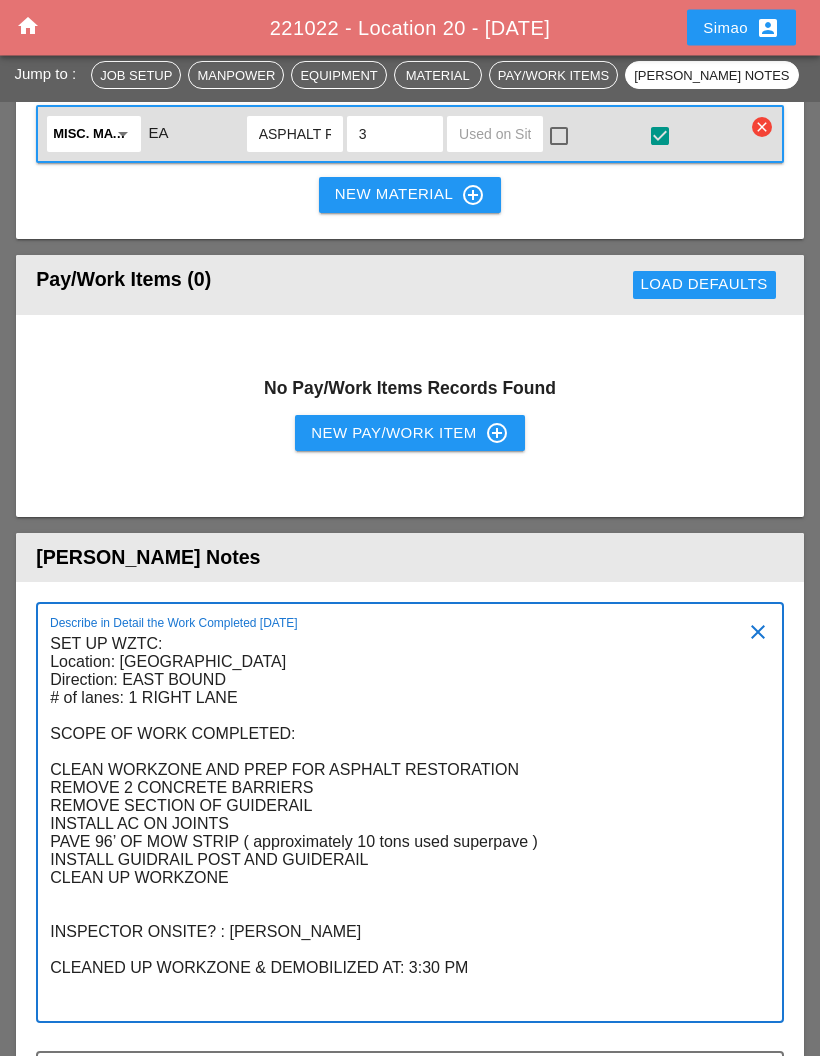 scroll, scrollTop: 3312, scrollLeft: 0, axis: vertical 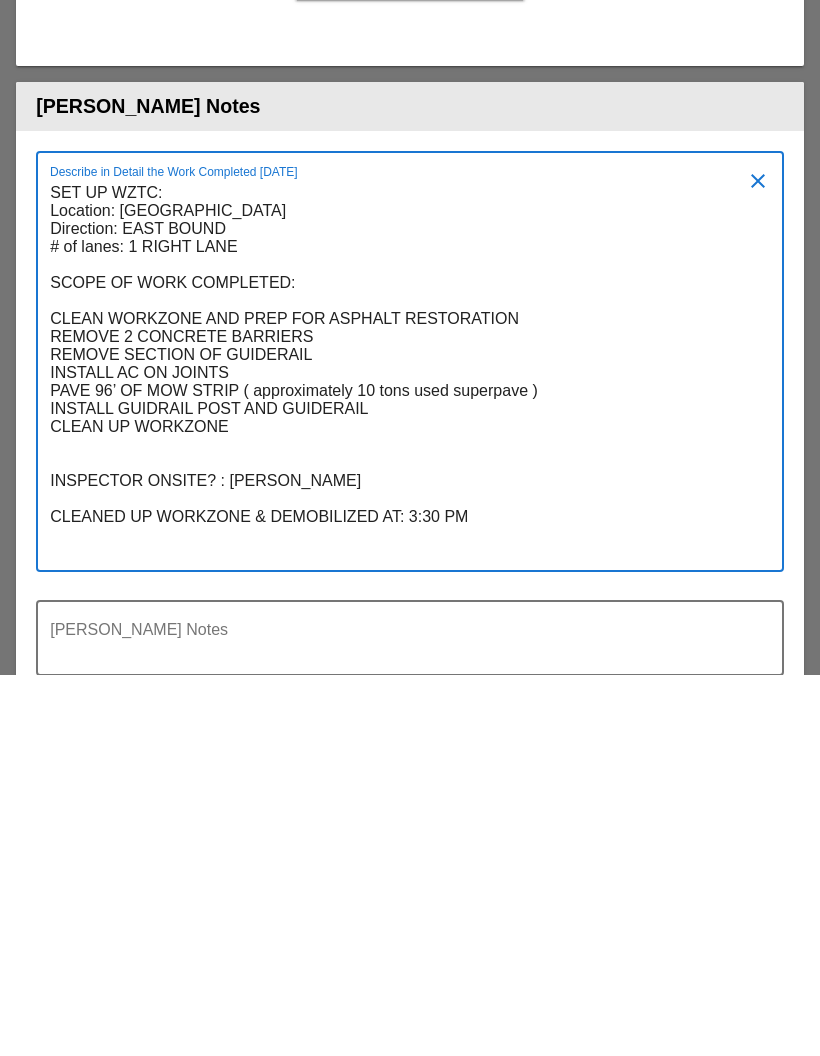 click on "SET UP WZTC:
Location: [GEOGRAPHIC_DATA]
Direction: EAST BOUND
# of lanes: 1 RIGHT LANE
SCOPE OF WORK COMPLETED:
CLEAN WORKZONE AND PREP FOR ASPHALT RESTORATION
REMOVE 2 CONCRETE BARRIERS
REMOVE SECTION OF GUIDERAIL
INSTALL AC ON JOINTS
PAVE 96’ OF MOW STRIP ( approximately 10 tons used superpave )
INSTALL GUIDRAIL POST AND GUIDERAIL
CLEAN UP WORKZONE
INSPECTOR ONSITE? : [PERSON_NAME]
CLEANED UP WORKZONE & DEMOBILIZED AT: 3:30 PM" at bounding box center (402, 754) 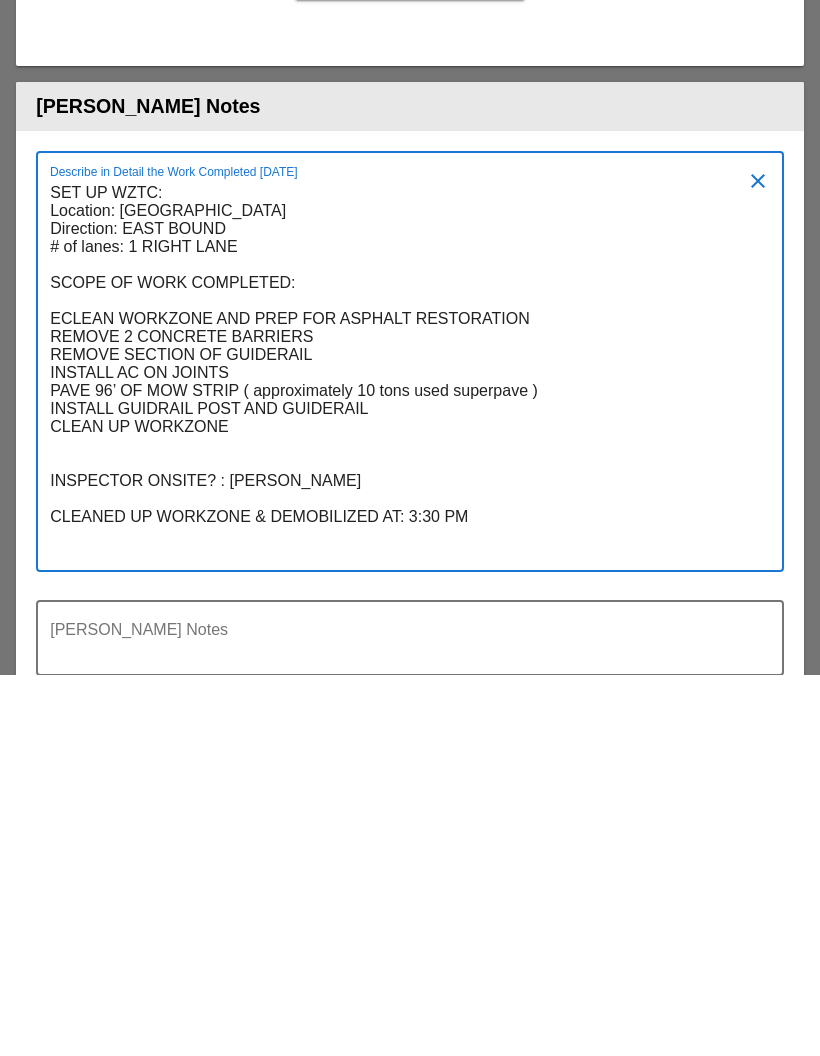 scroll, scrollTop: 0, scrollLeft: 0, axis: both 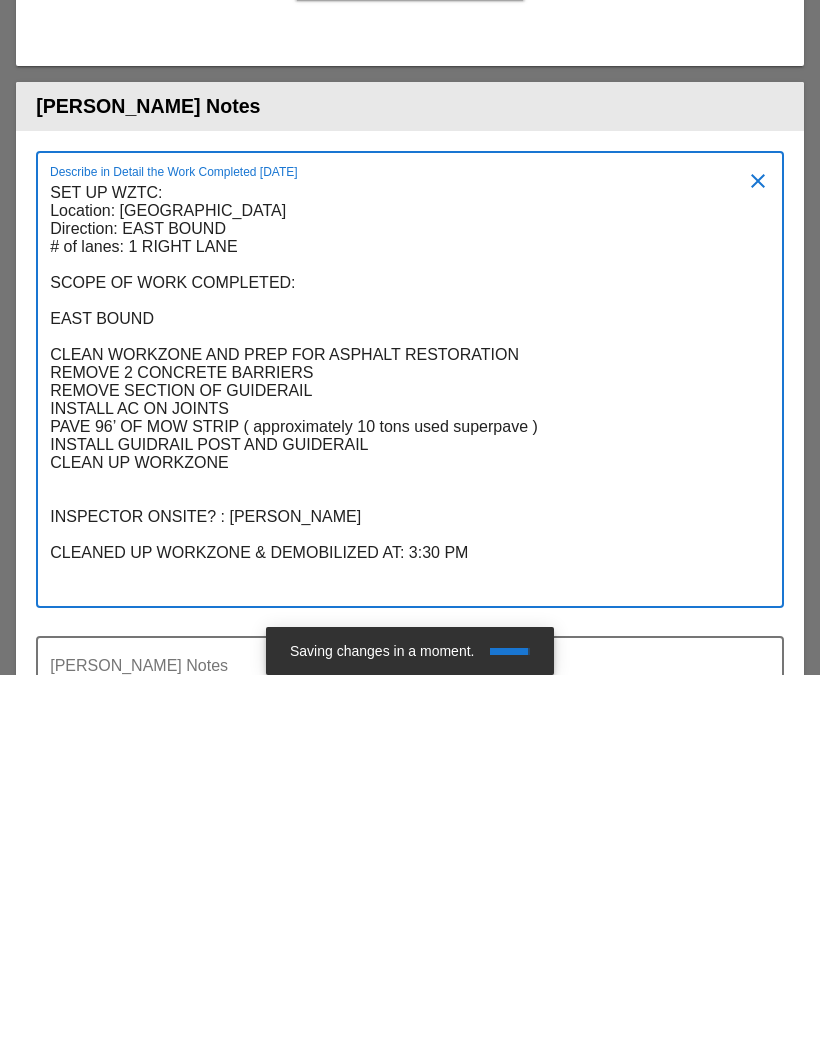 click on "SET UP WZTC:
Location: GRAND CENTRAL PARKWAY
Direction: EAST BOUND
# of lanes: 1 RIGHT LANE
SCOPE OF WORK COMPLETED:
EAST BOUND
CLEAN WORKZONE AND PREP FOR ASPHALT RESTORATION
REMOVE 2 CONCRETE BARRIERS
REMOVE SECTION OF GUIDERAIL
INSTALL AC ON JOINTS
PAVE 96’ OF MOW STRIP ( approximately 10 tons used superpave )
INSTALL GUIDRAIL POST AND GUIDERAIL
CLEAN UP WORKZONE
INSPECTOR ONSITE? : MYAT THU
CLEANED UP WORKZONE & DEMOBILIZED AT: 3:30 PM" at bounding box center (402, 772) 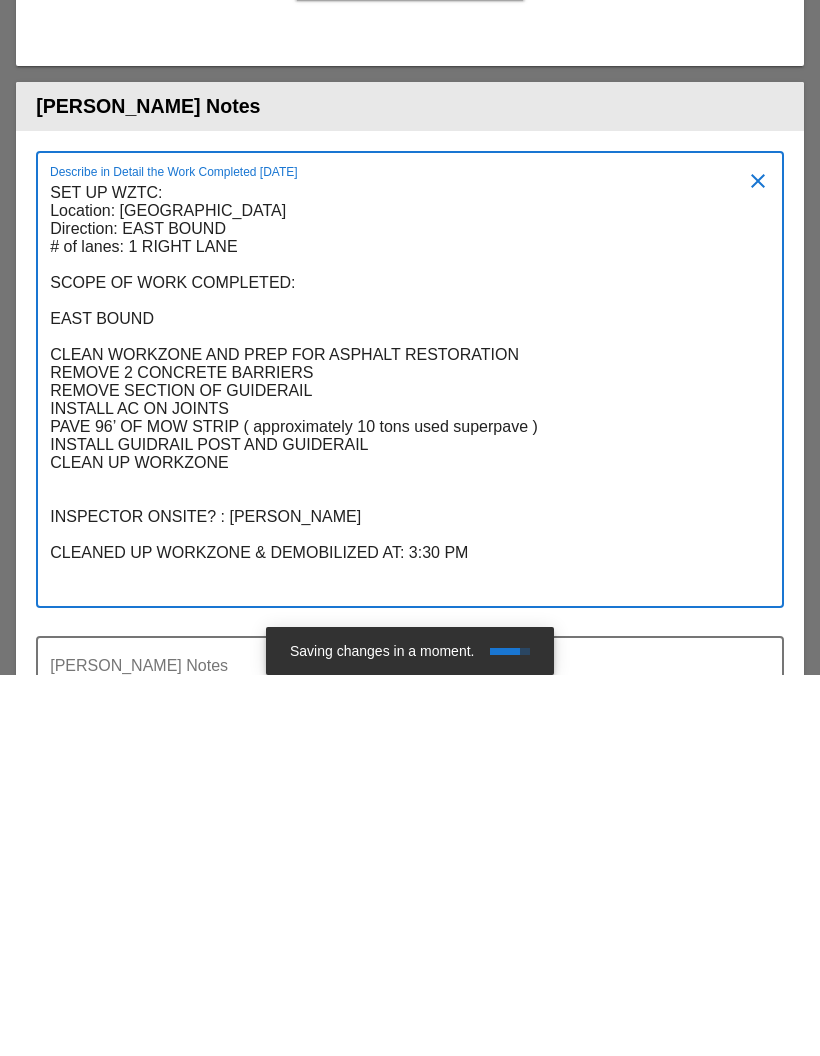 click on "SET UP WZTC:
Location: GRAND CENTRAL PARKWAY
Direction: EAST BOUND
# of lanes: 1 RIGHT LANE
SCOPE OF WORK COMPLETED:
EAST BOUND
CLEAN WORKZONE AND PREP FOR ASPHALT RESTORATION
REMOVE 2 CONCRETE BARRIERS
REMOVE SECTION OF GUIDERAIL
INSTALL AC ON JOINTS
PAVE 96’ OF MOW STRIP ( approximately 10 tons used superpave )
INSTALL GUIDRAIL POST AND GUIDERAIL
CLEAN UP WORKZONE
INSPECTOR ONSITE? : MYAT THU
CLEANED UP WORKZONE & DEMOBILIZED AT: 3:30 PM" at bounding box center [402, 772] 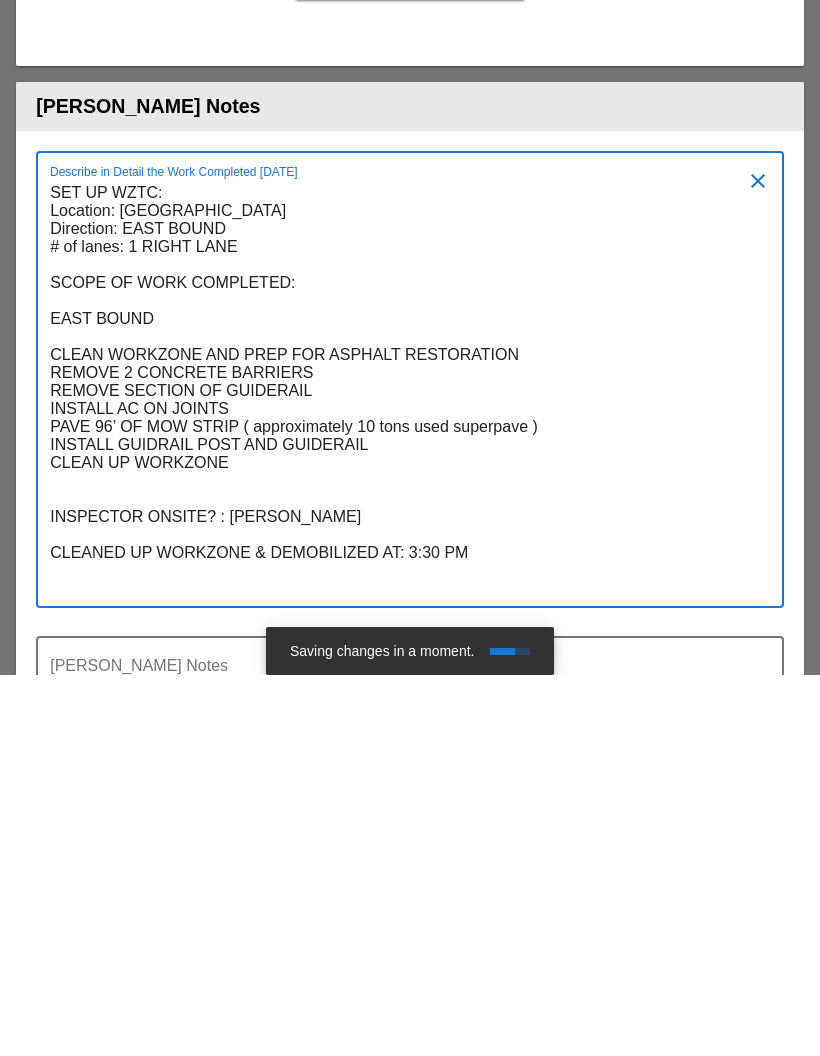 click on "SET UP WZTC:
Location: GRAND CENTRAL PARKWAY
Direction: EAST BOUND
# of lanes: 1 RIGHT LANE
SCOPE OF WORK COMPLETED:
EAST BOUND
CLEAN WORKZONE AND PREP FOR ASPHALT RESTORATION
REMOVE 2 CONCRETE BARRIERS
REMOVE SECTION OF GUIDERAIL
INSTALL AC ON JOINTS
PAVE 96’ OF MOW STRIP ( approximately 10 tons used superpave )
INSTALL GUIDRAIL POST AND GUIDERAIL
CLEAN UP WORKZONE
INSPECTOR ONSITE? : MYAT THU
CLEANED UP WORKZONE & DEMOBILIZED AT: 3:30 PM" at bounding box center (402, 772) 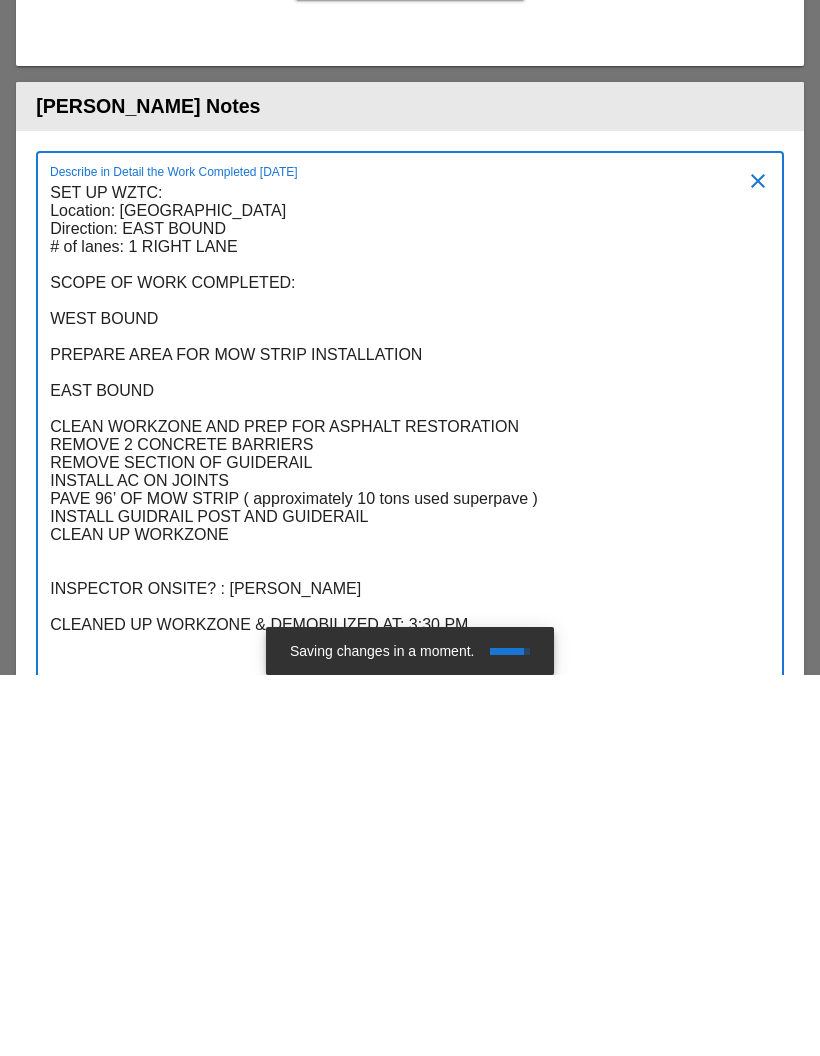 scroll, scrollTop: 0, scrollLeft: 0, axis: both 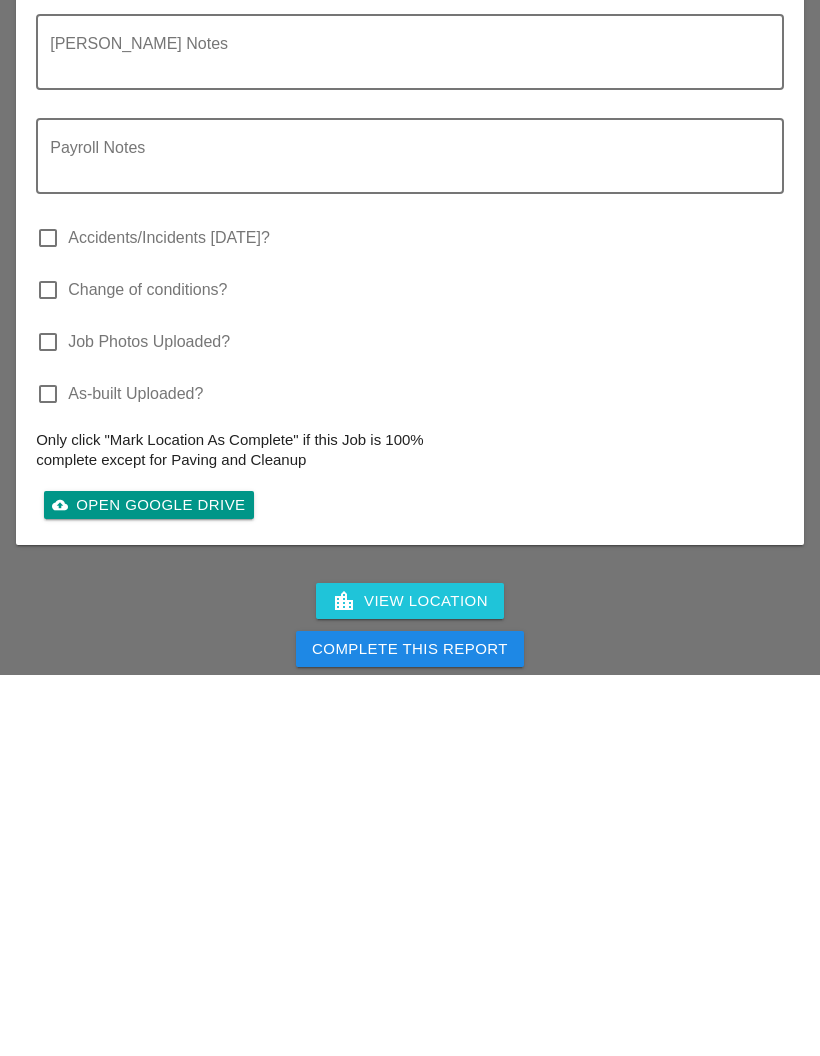 type on "SET UP WZTC:
Location: GRAND CENTRAL PARKWAY
Direction: EAST BOUND
# of lanes: 1 RIGHT LANE
SCOPE OF WORK COMPLETED:
WEST BOUND
PREPARE AREA FOR MOW STRIP INSTALLATION
15” grade on left side
12” grade on right side
4” depth
EAST BOUND
CLEAN WORKZONE AND PREP FOR ASPHALT RESTORATION
REMOVE 2 CONCRETE BARRIERS
REMOVE SECTION OF GUIDERAIL
INSTALL AC ON JOINTS
PAVE 96’ OF MOW STRIP ( approximately 10 tons used superpave )
INSTALL GUIDRAIL POST AND GUIDERAIL
CLEAN UP WORKZONE
INSPECTOR ONSITE? : MYAT THU
CLEANED UP WORKZONE & DEMOBILIZED AT: 3:30 PM" 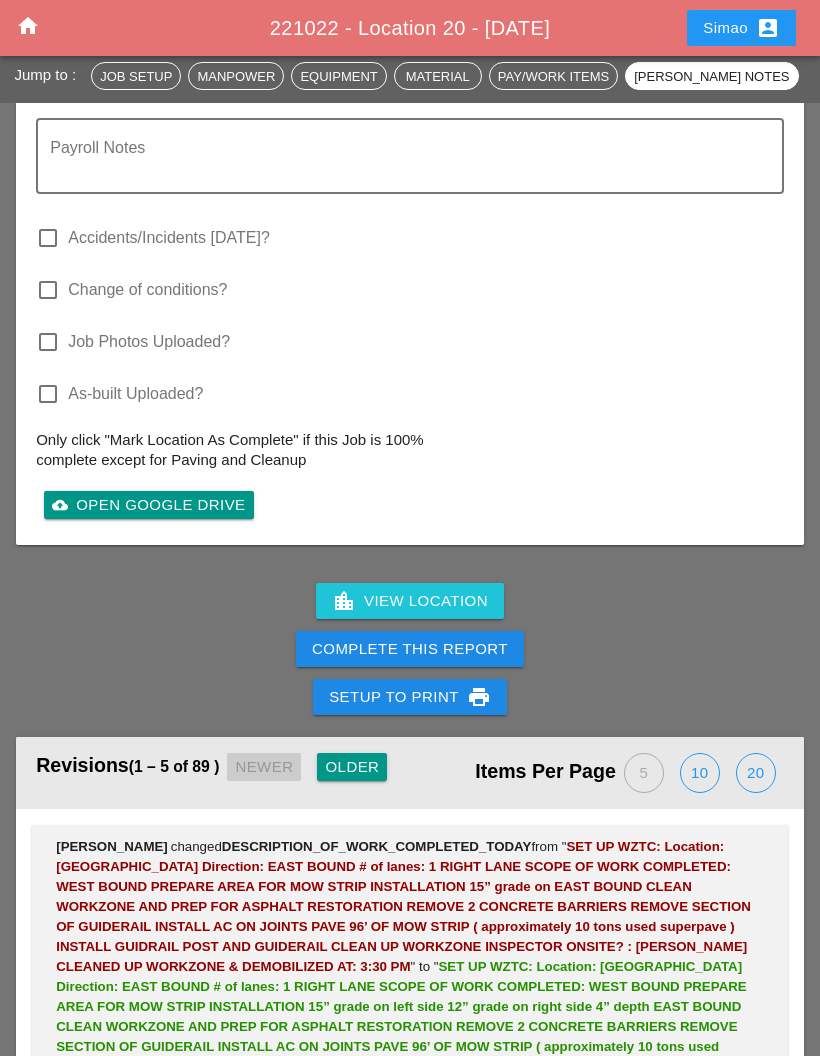 click at bounding box center [48, 342] 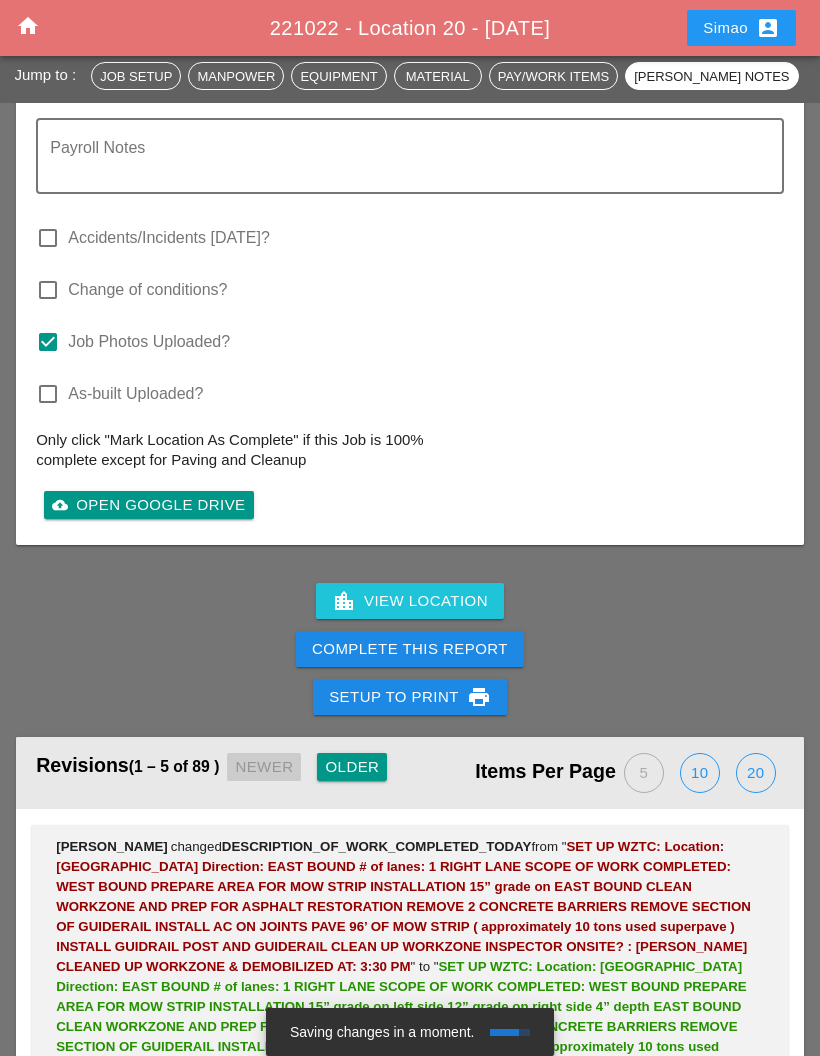 click on "Complete This Report" at bounding box center (410, 649) 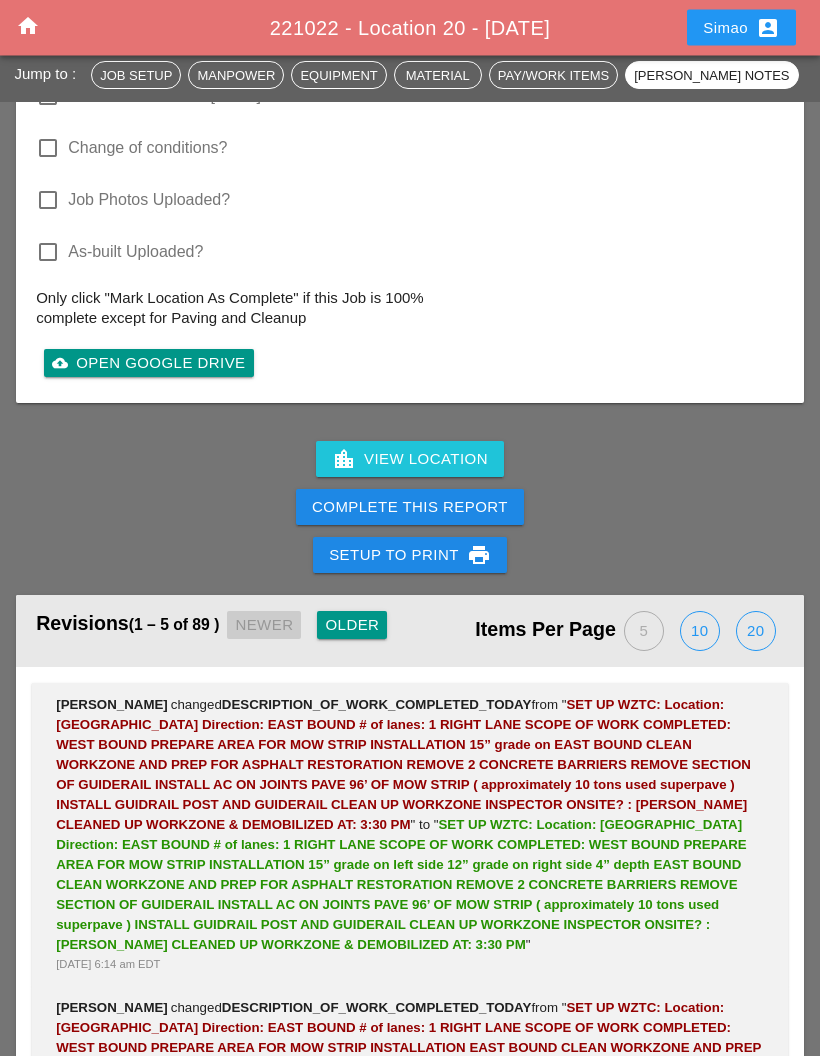 scroll, scrollTop: 3177, scrollLeft: 0, axis: vertical 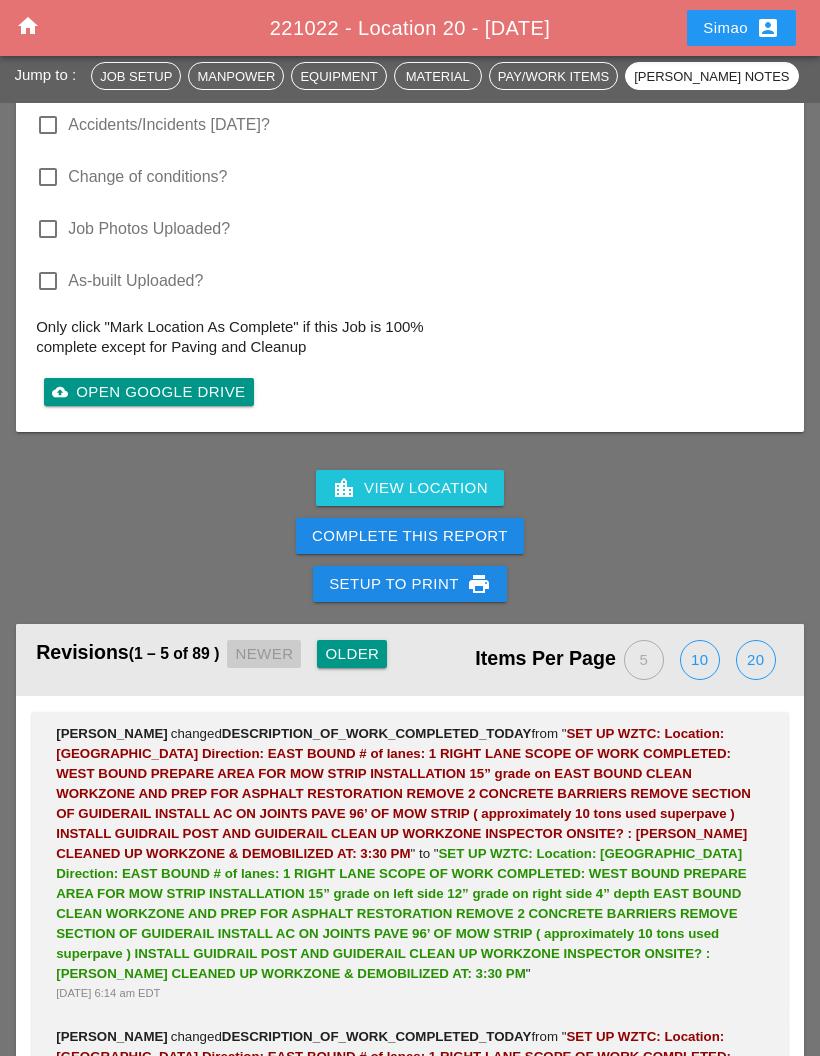 click on "Complete This Report" at bounding box center [410, 536] 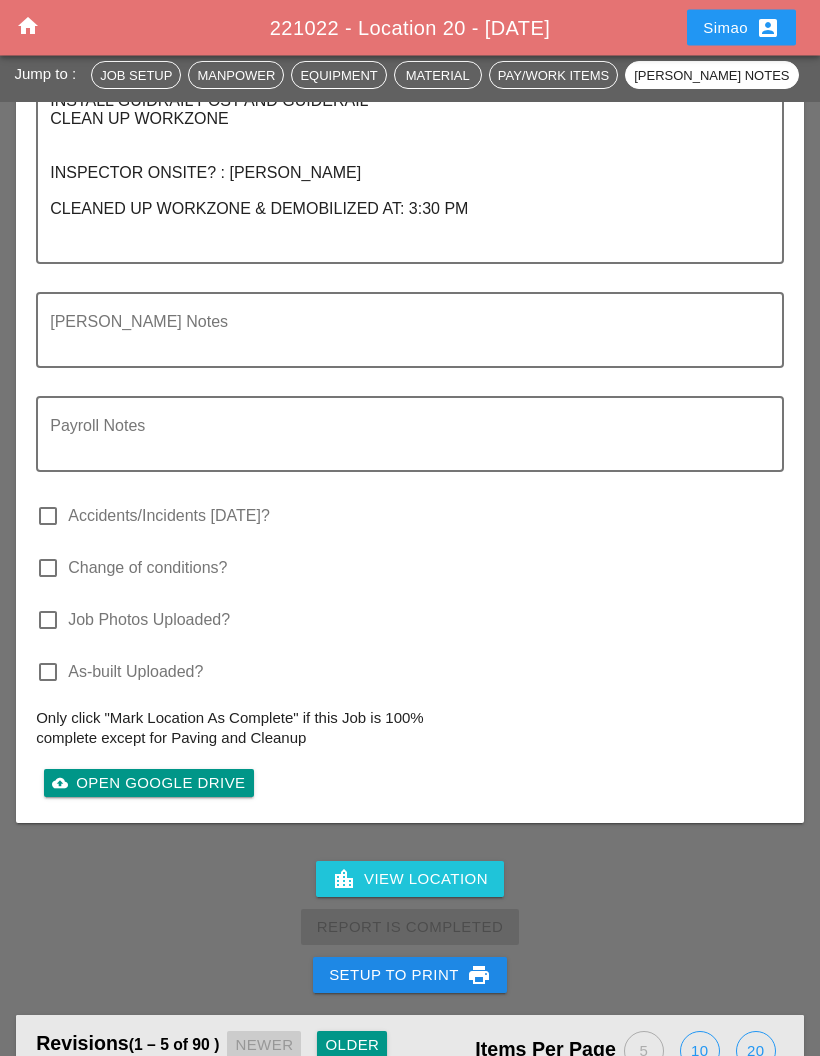 scroll, scrollTop: 4173, scrollLeft: 0, axis: vertical 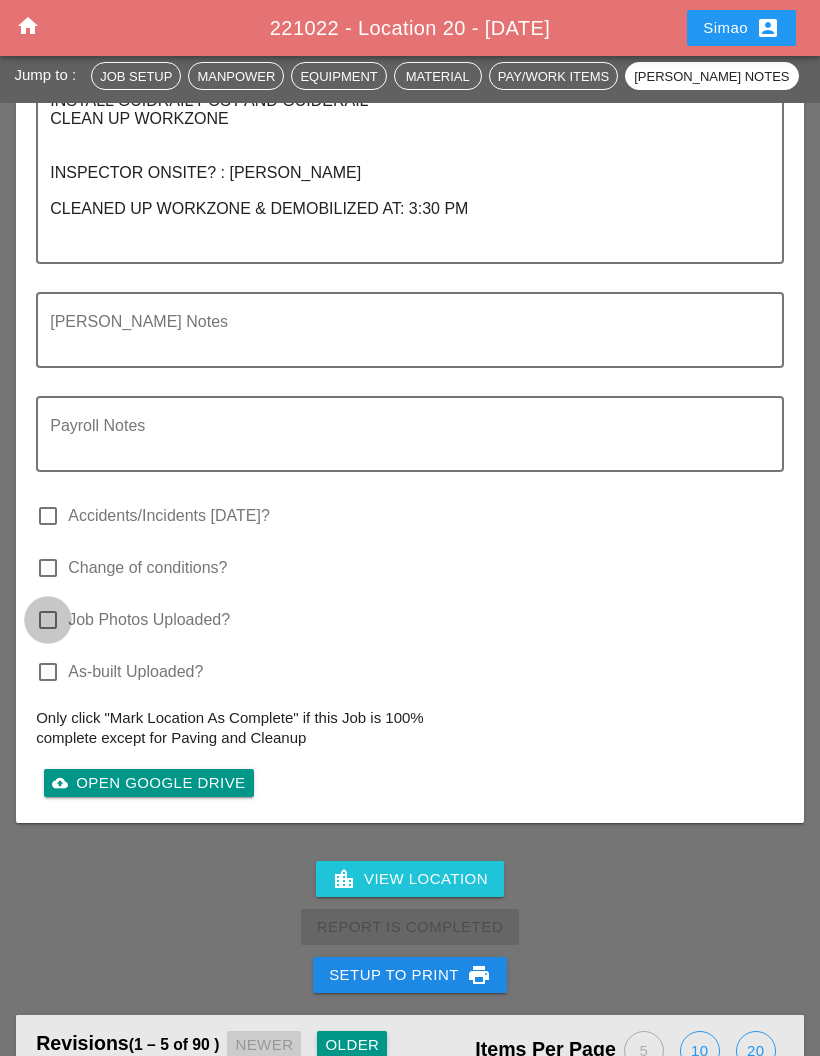 click at bounding box center (48, 620) 